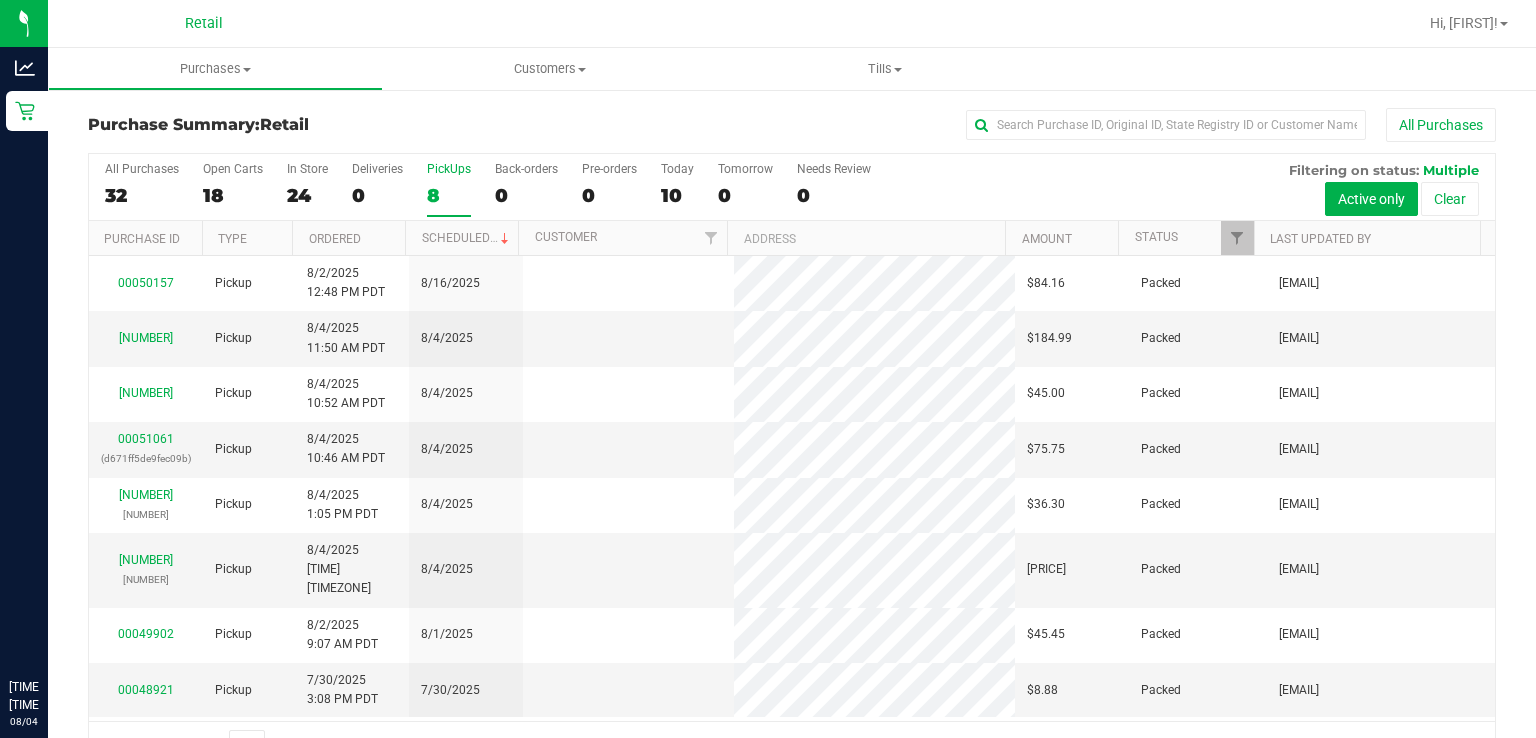 scroll, scrollTop: 0, scrollLeft: 0, axis: both 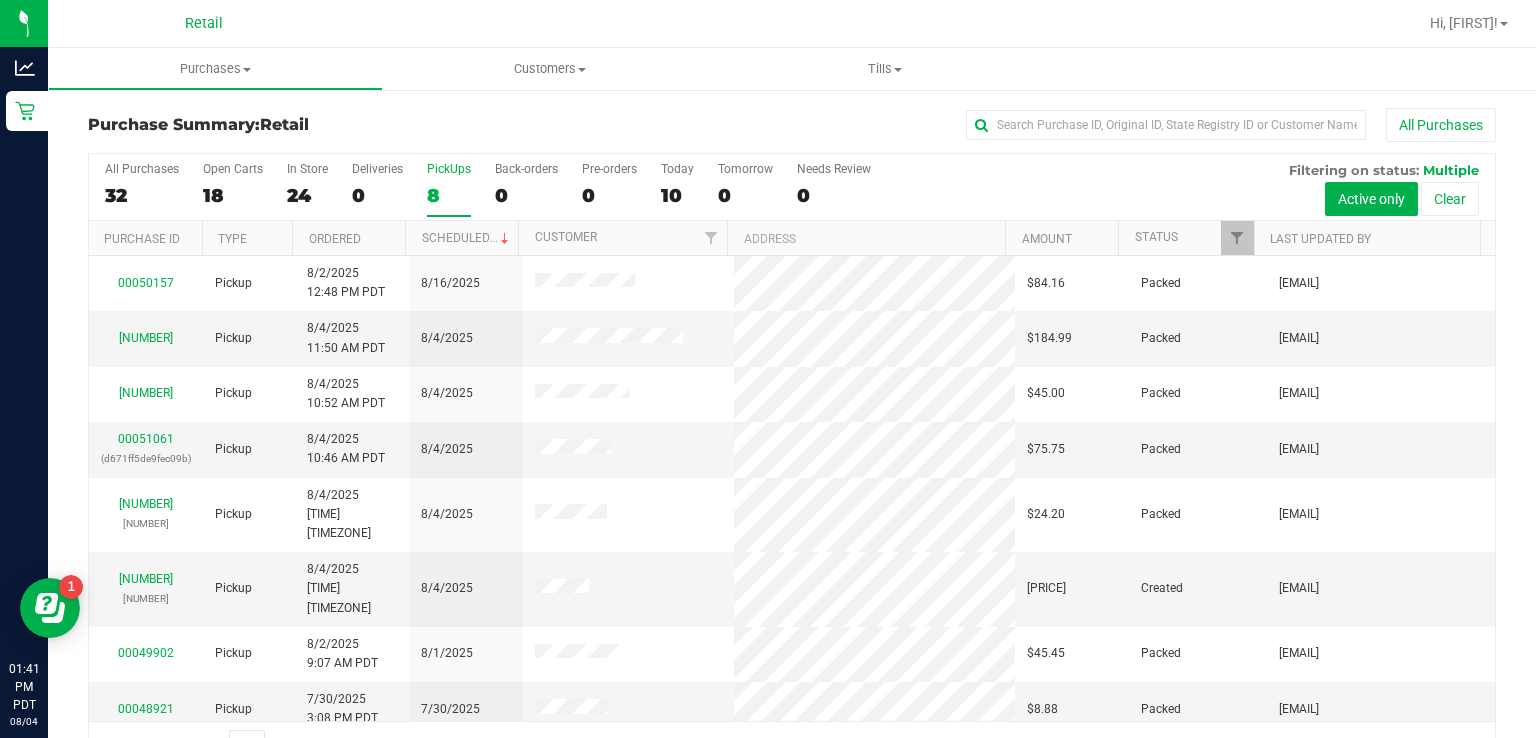 click on "PickUps" at bounding box center [449, 169] 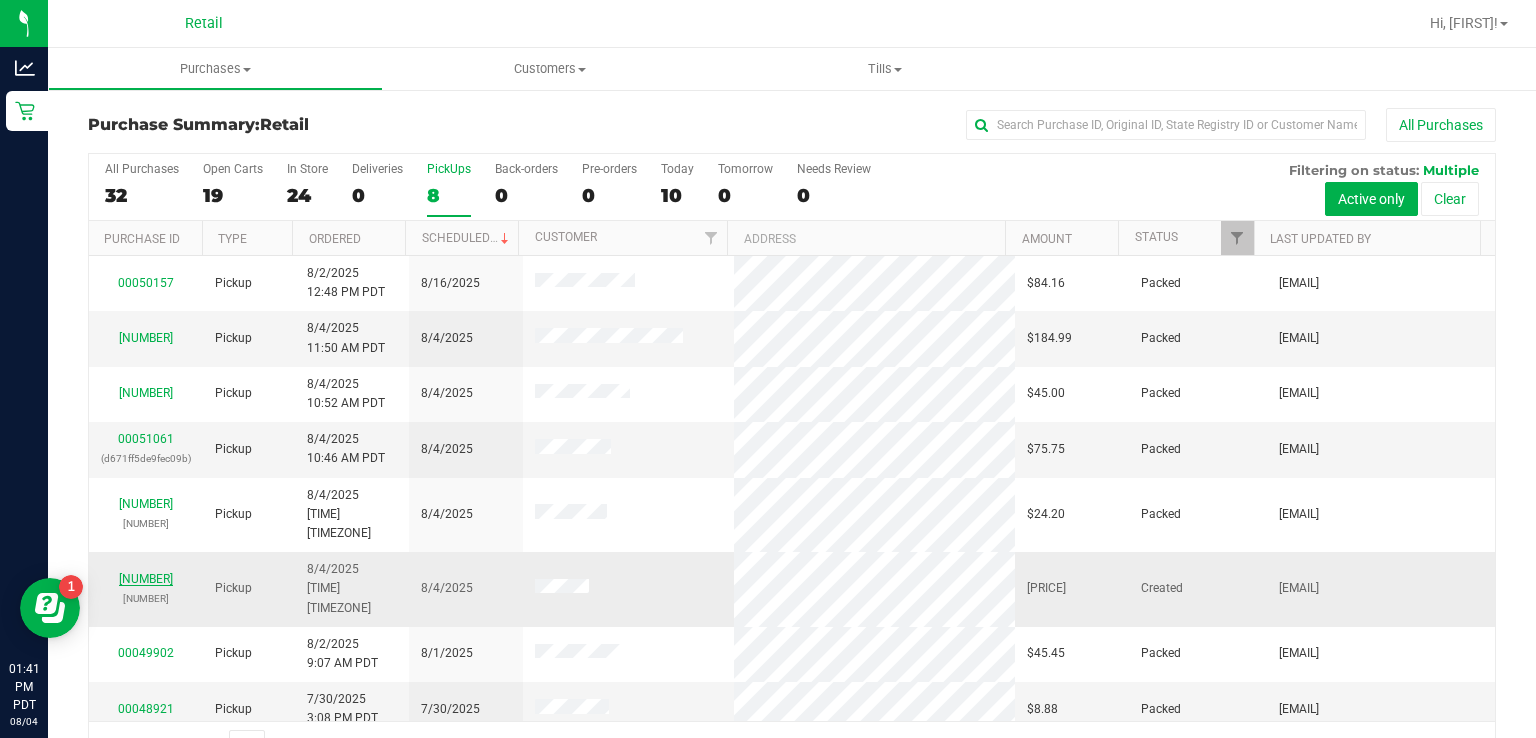 click on "[NUMBER]" at bounding box center (146, 579) 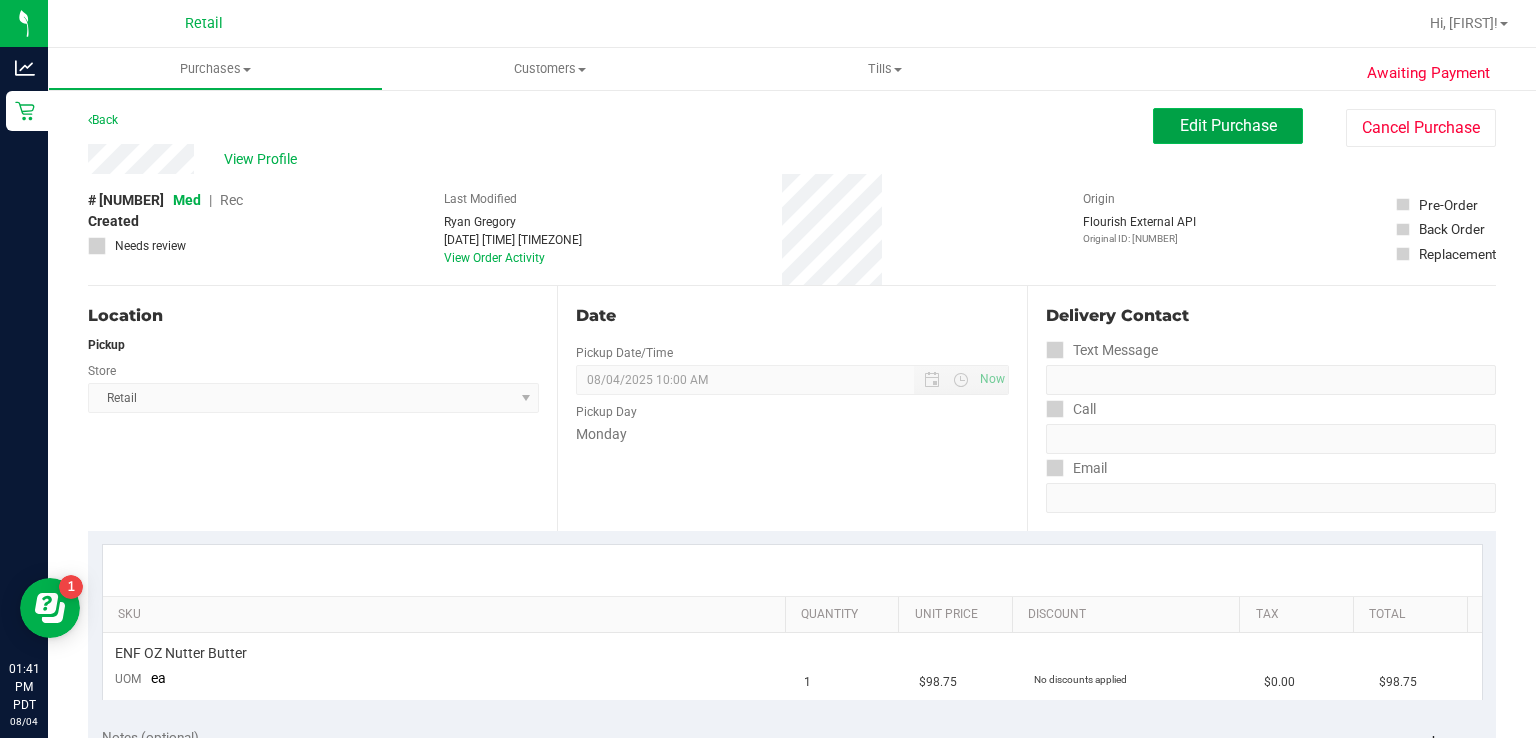 click on "Edit Purchase" at bounding box center (1228, 125) 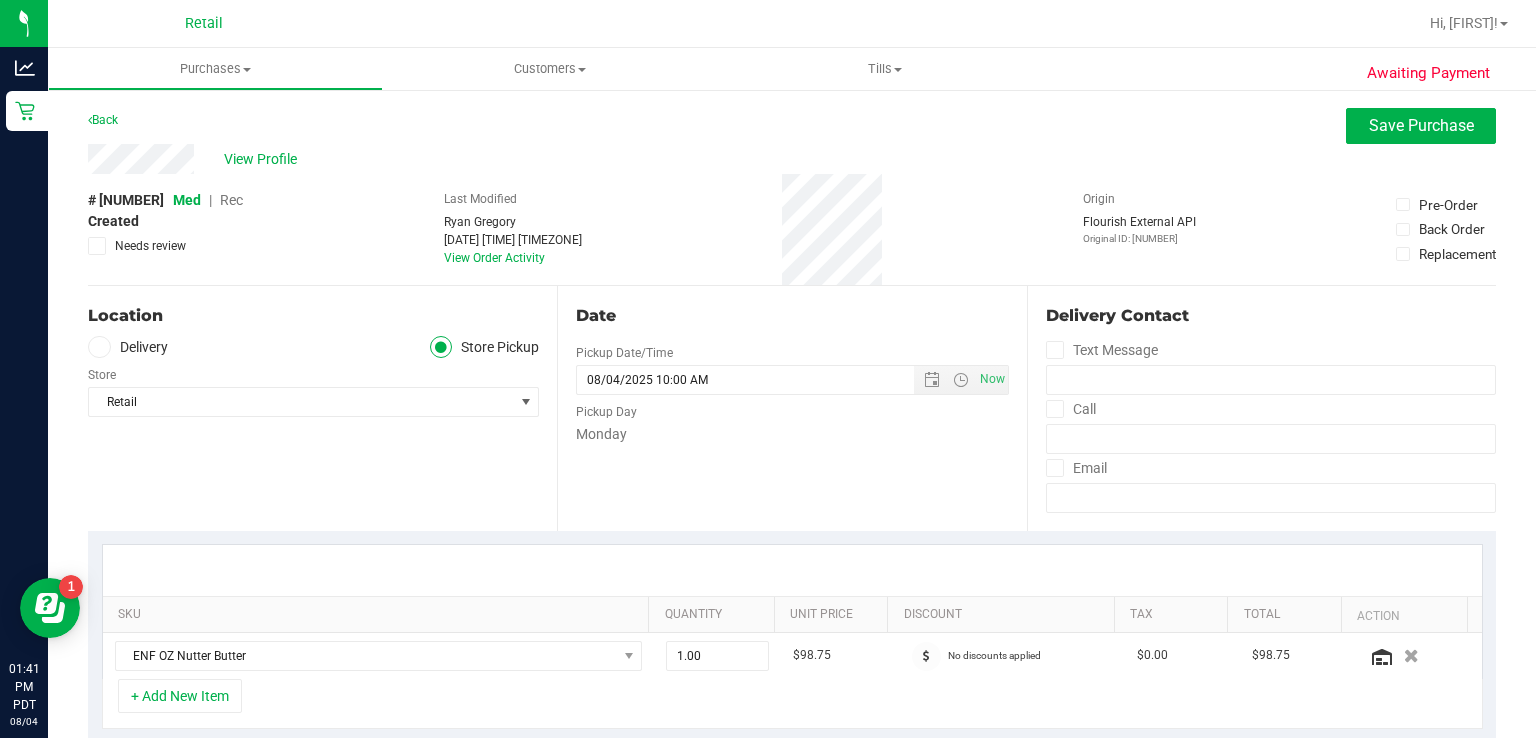 click on "Rec" at bounding box center [231, 200] 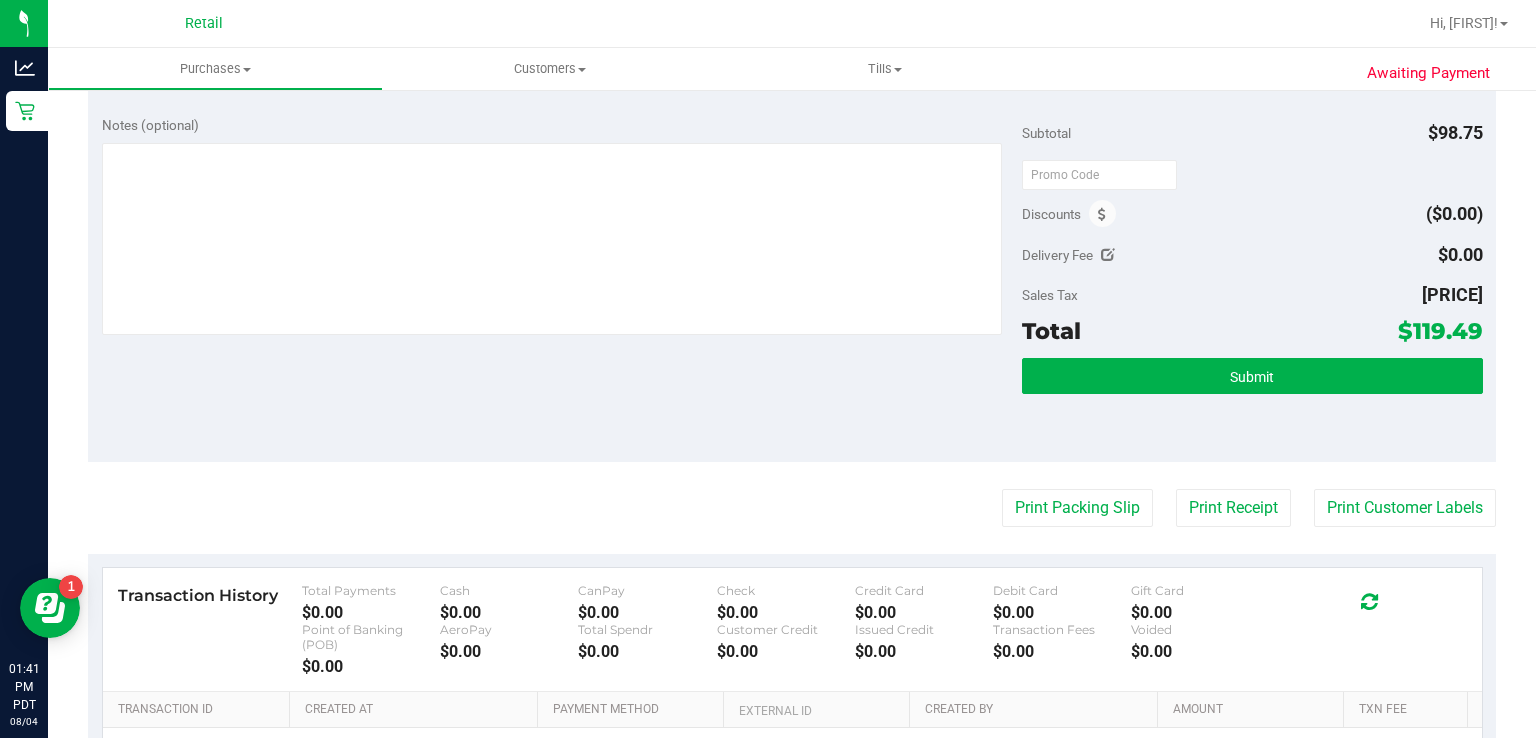 scroll, scrollTop: 648, scrollLeft: 0, axis: vertical 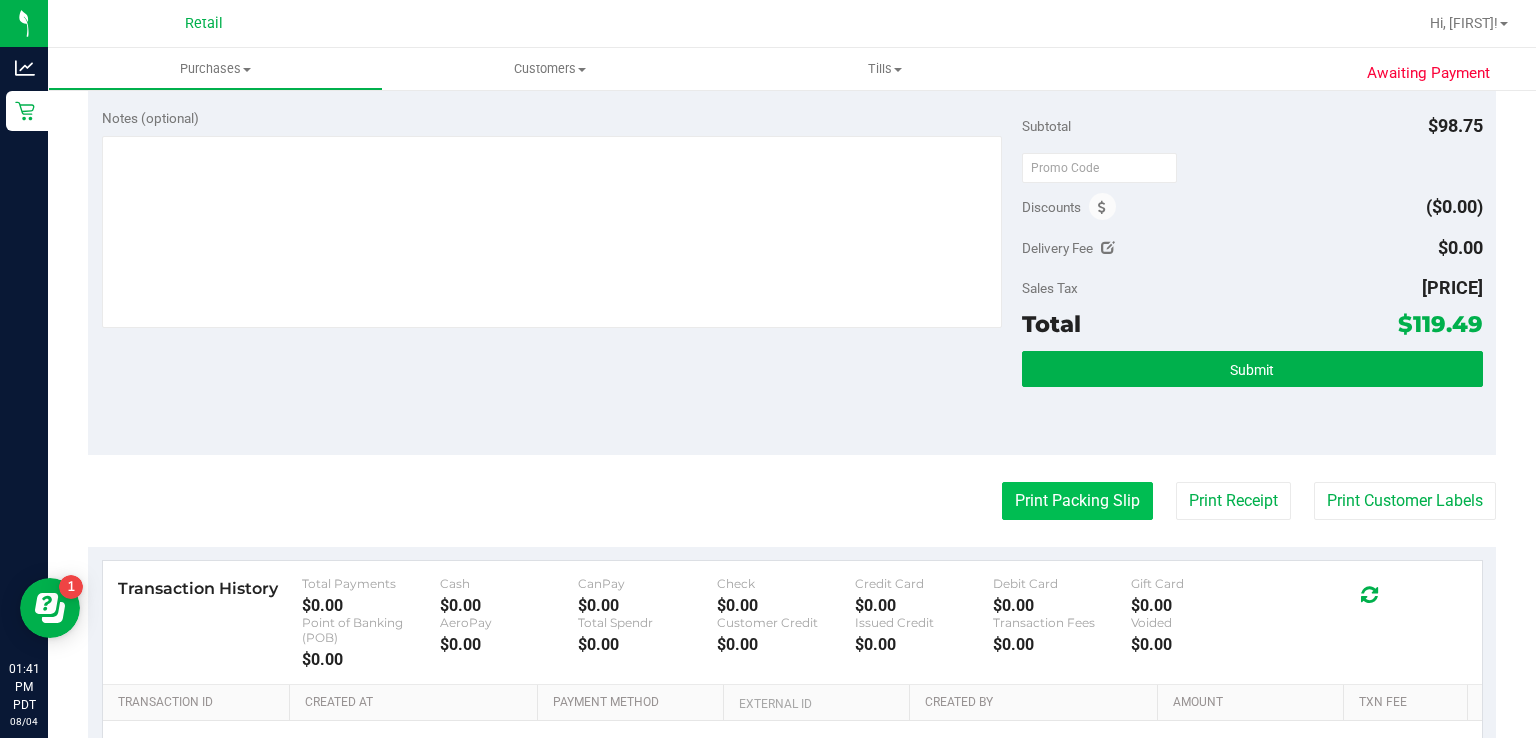 click on "Print Packing Slip" at bounding box center (1077, 501) 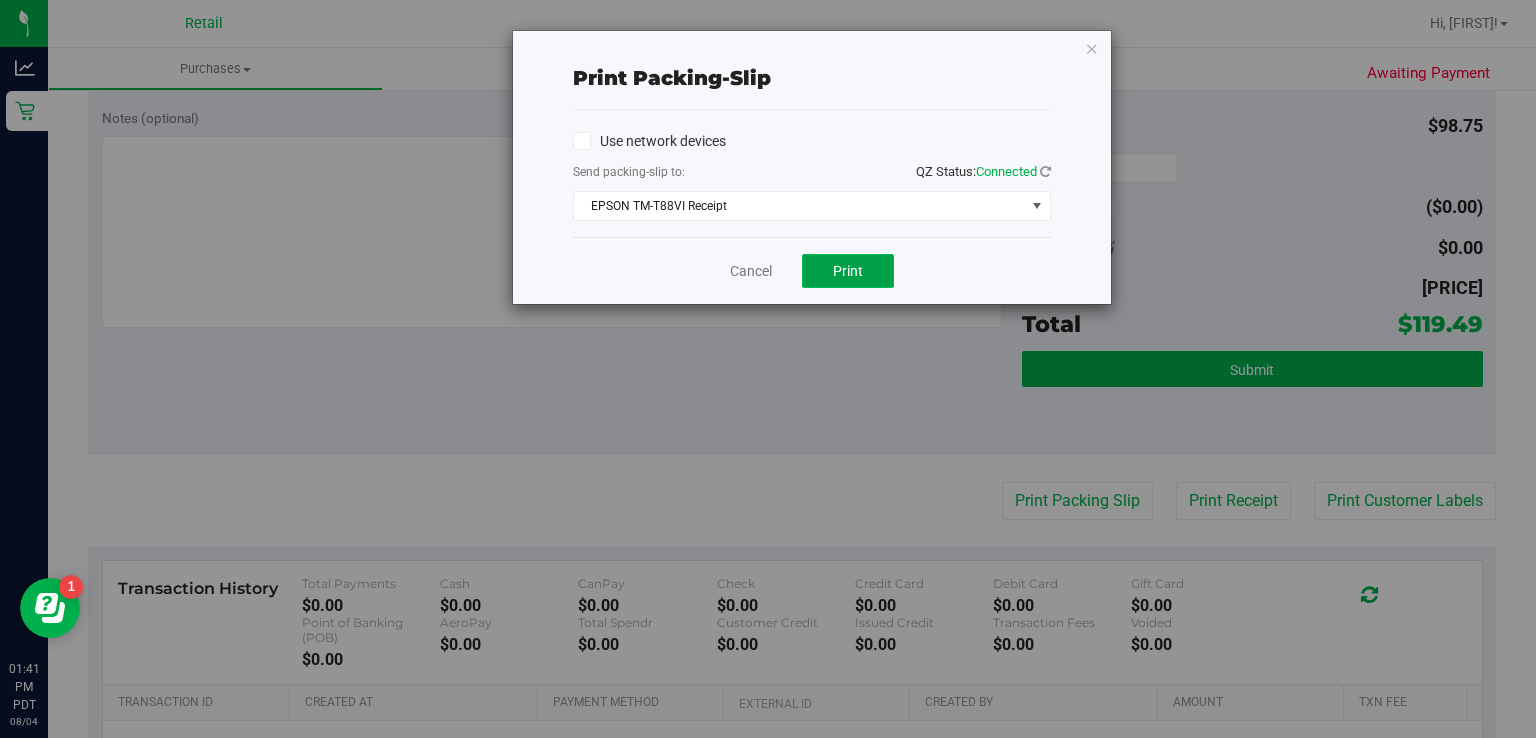 click on "Print" at bounding box center [848, 271] 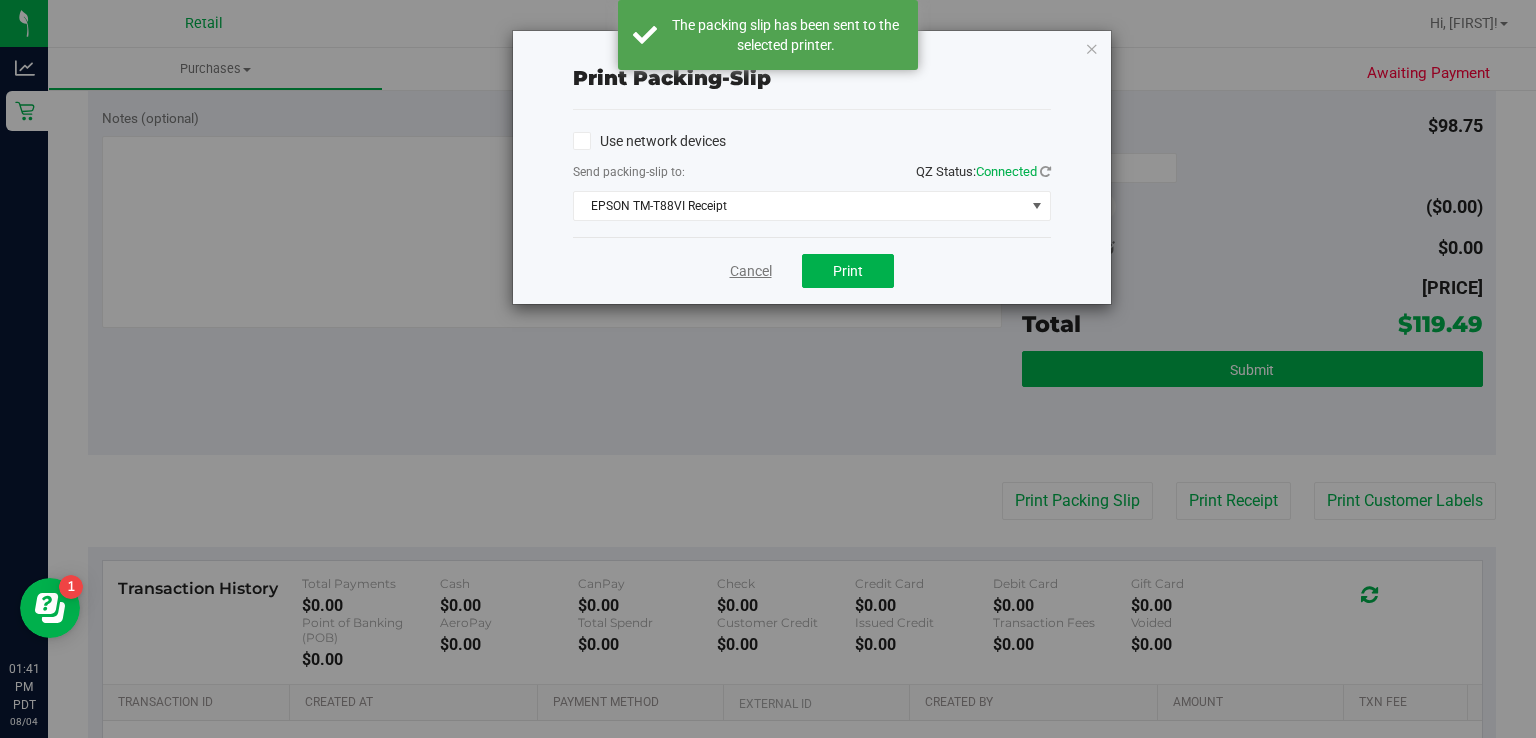 click on "Cancel" at bounding box center (751, 271) 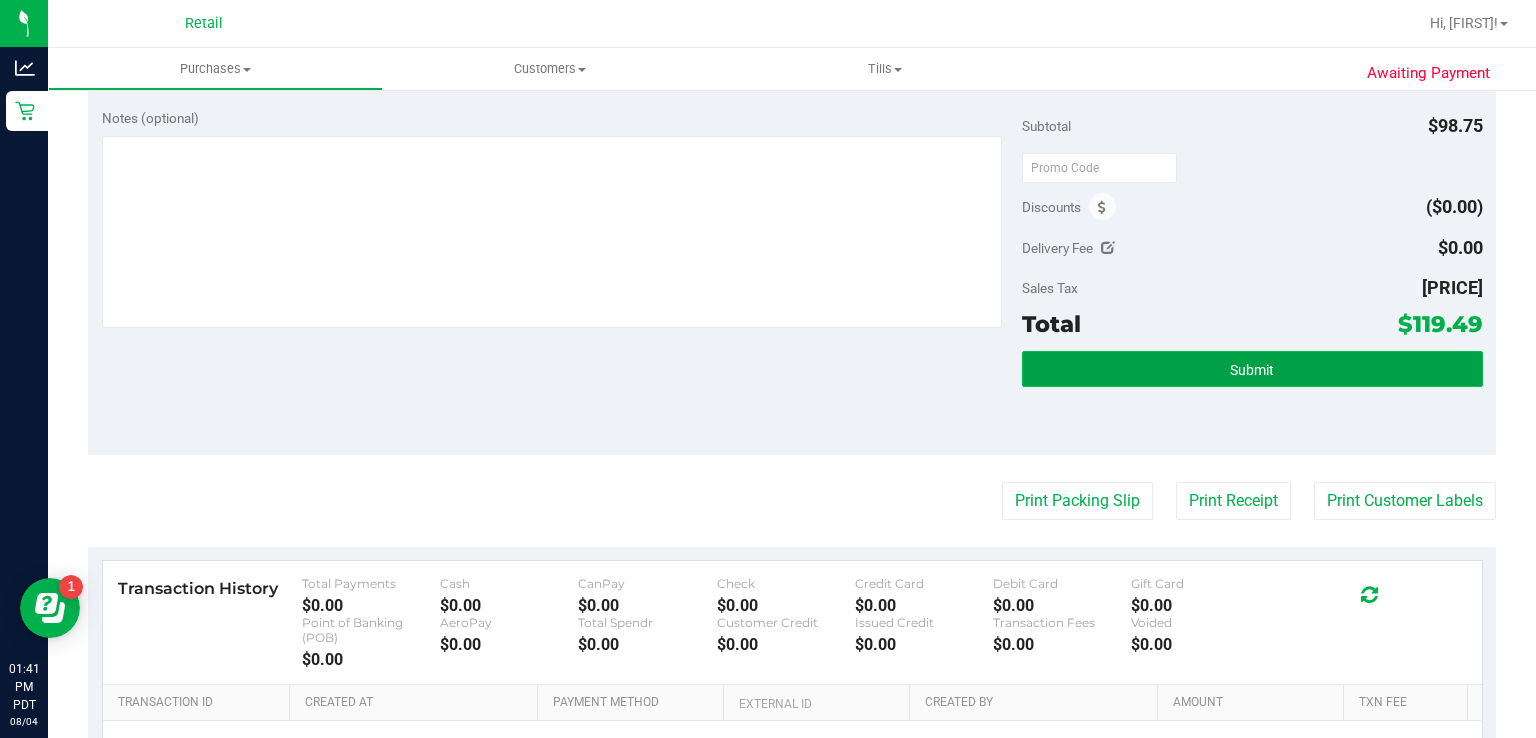 click on "Submit" at bounding box center (1252, 369) 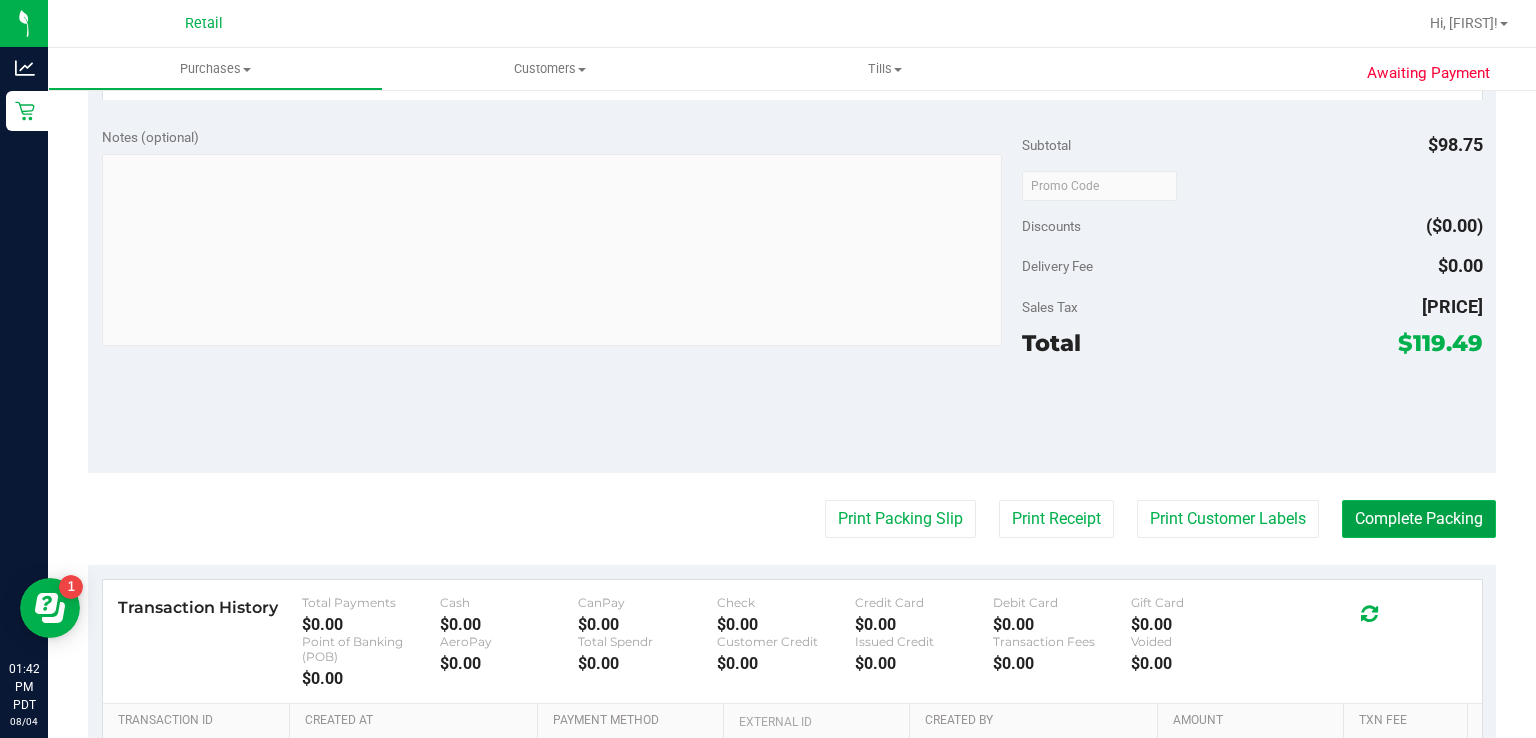 click on "Complete Packing" at bounding box center [1419, 519] 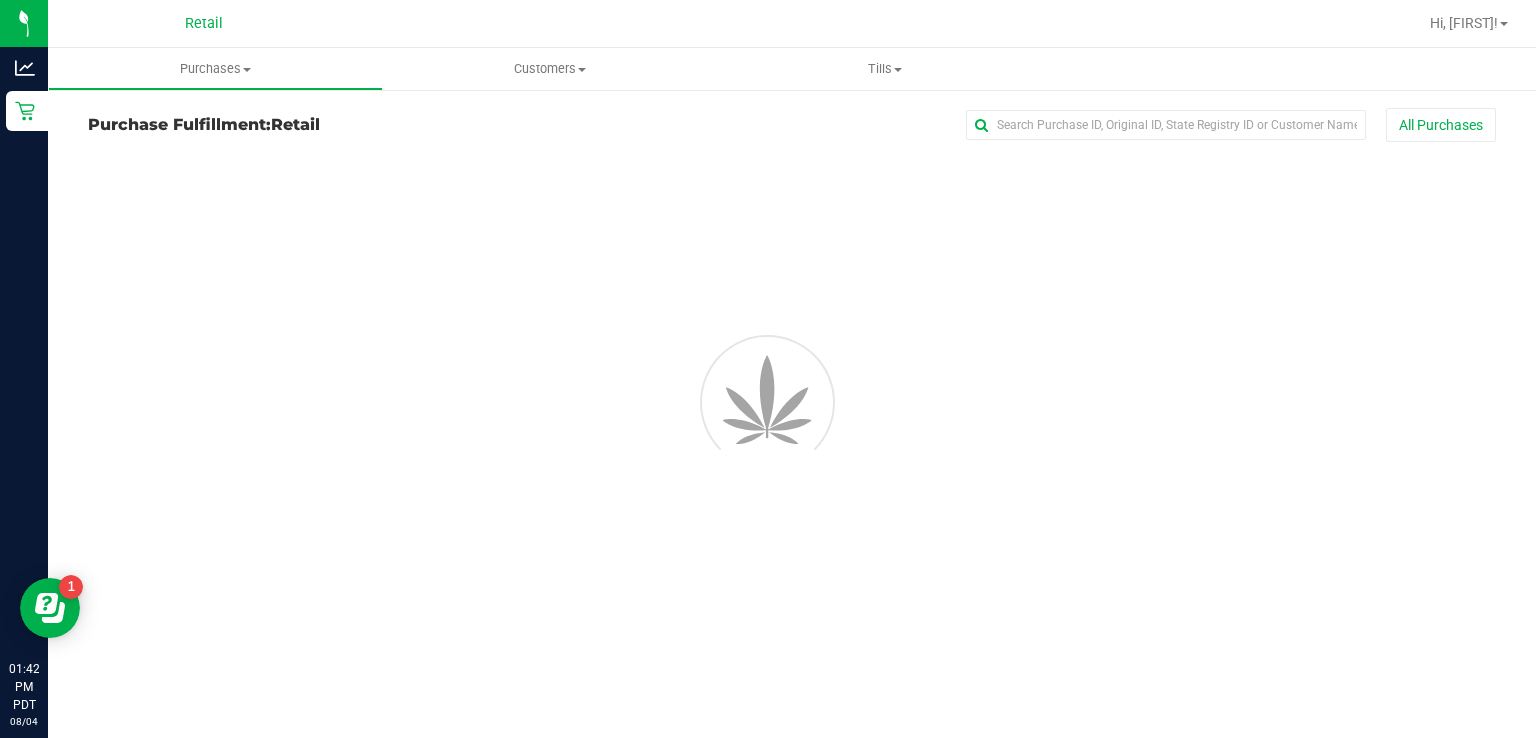 scroll, scrollTop: 0, scrollLeft: 0, axis: both 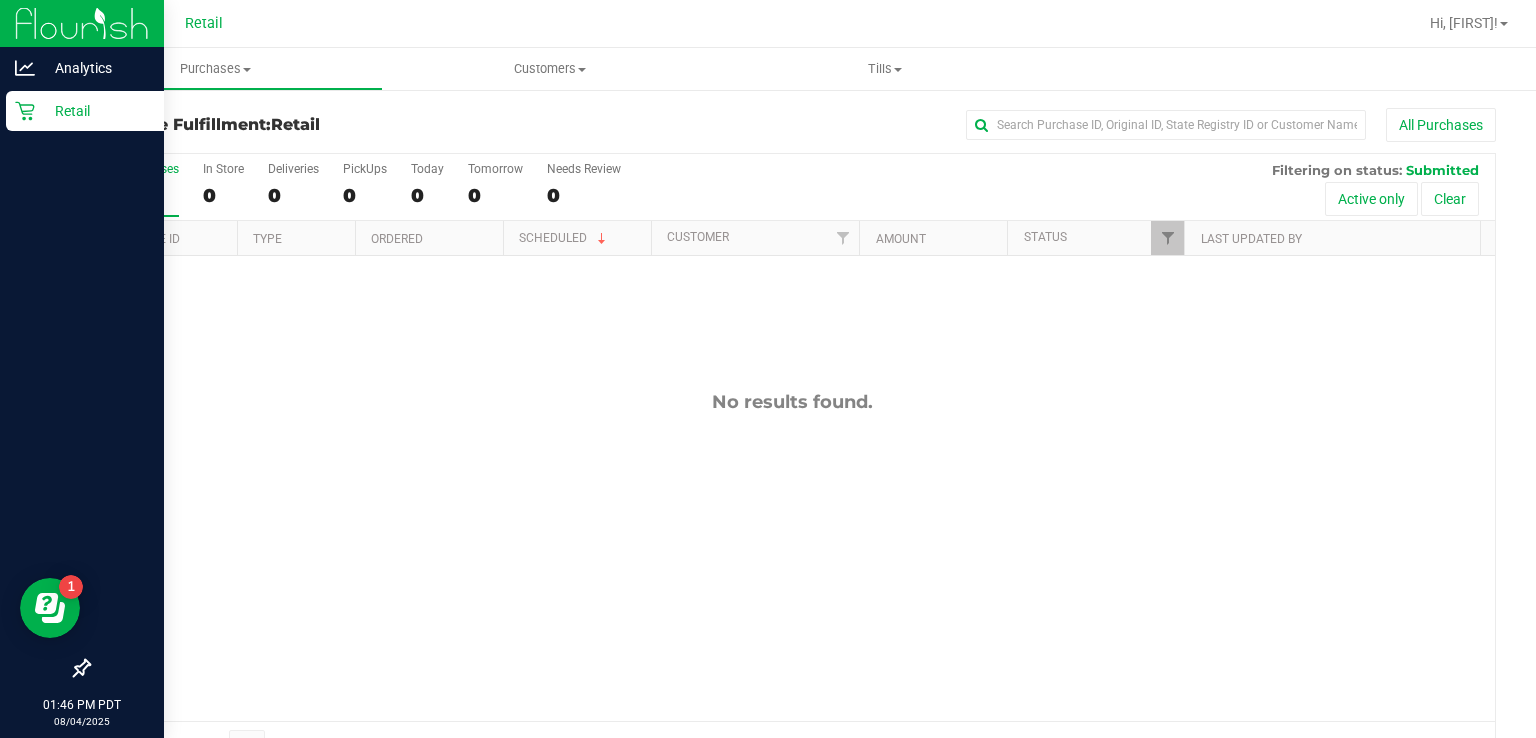 click on "Retail" at bounding box center [85, 111] 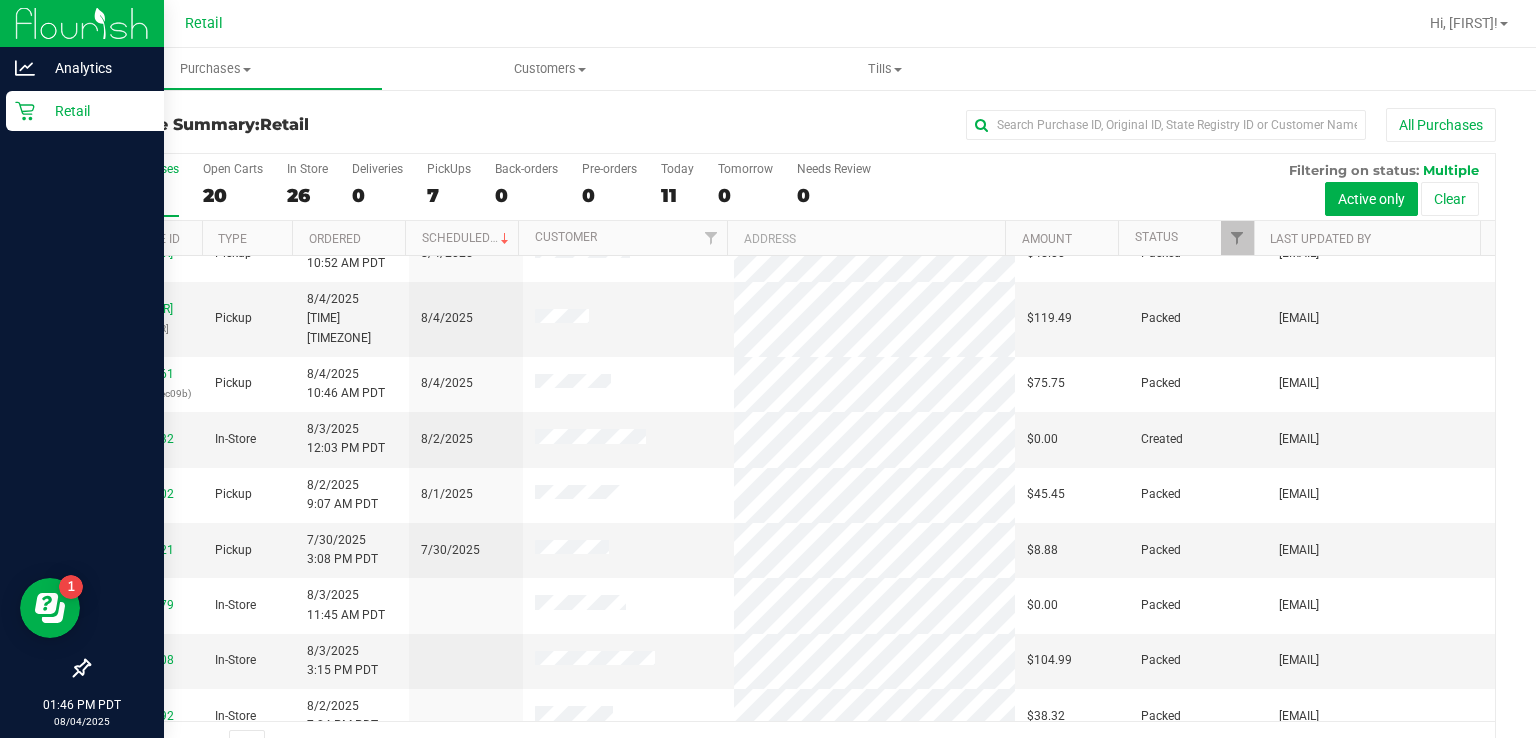 scroll, scrollTop: 0, scrollLeft: 0, axis: both 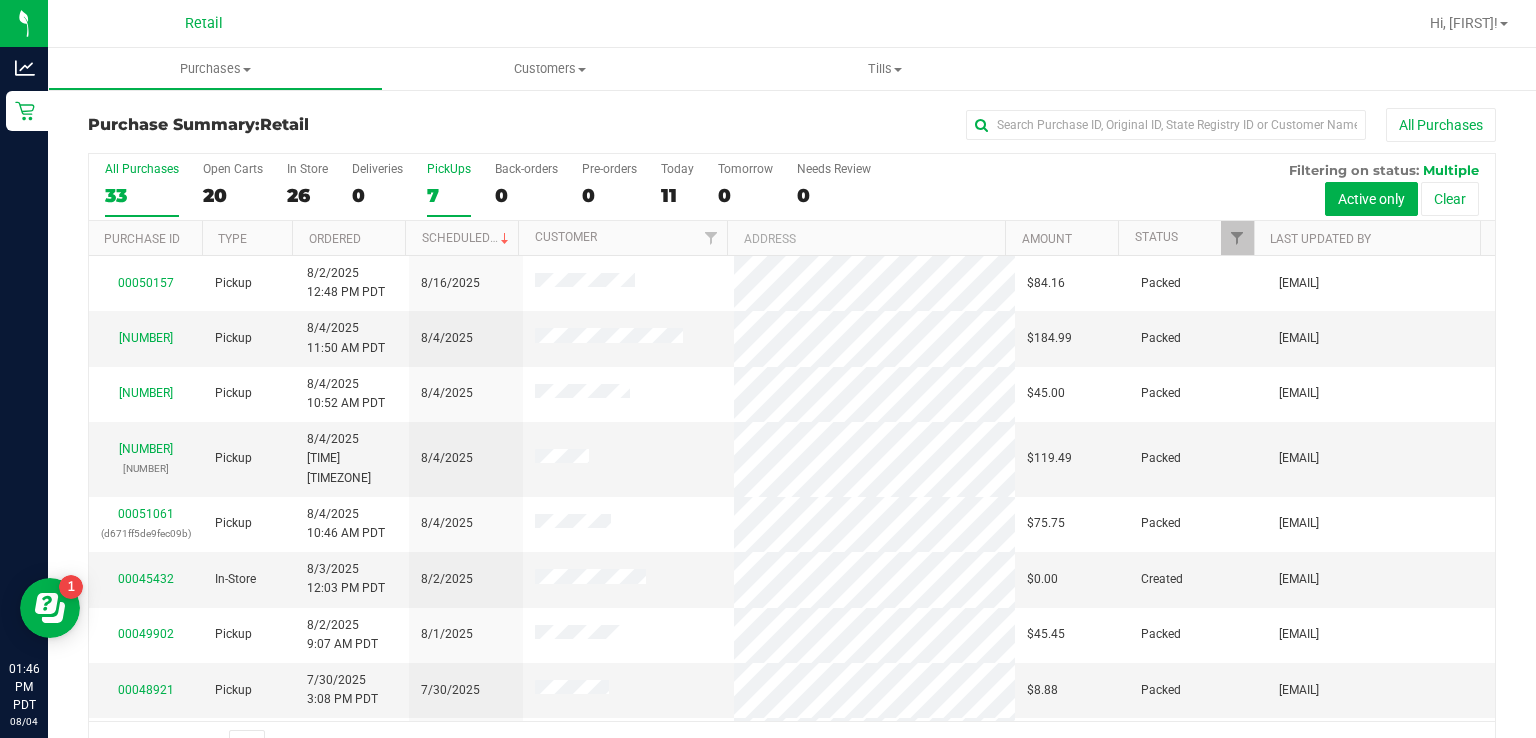 click on "PickUps" at bounding box center (449, 169) 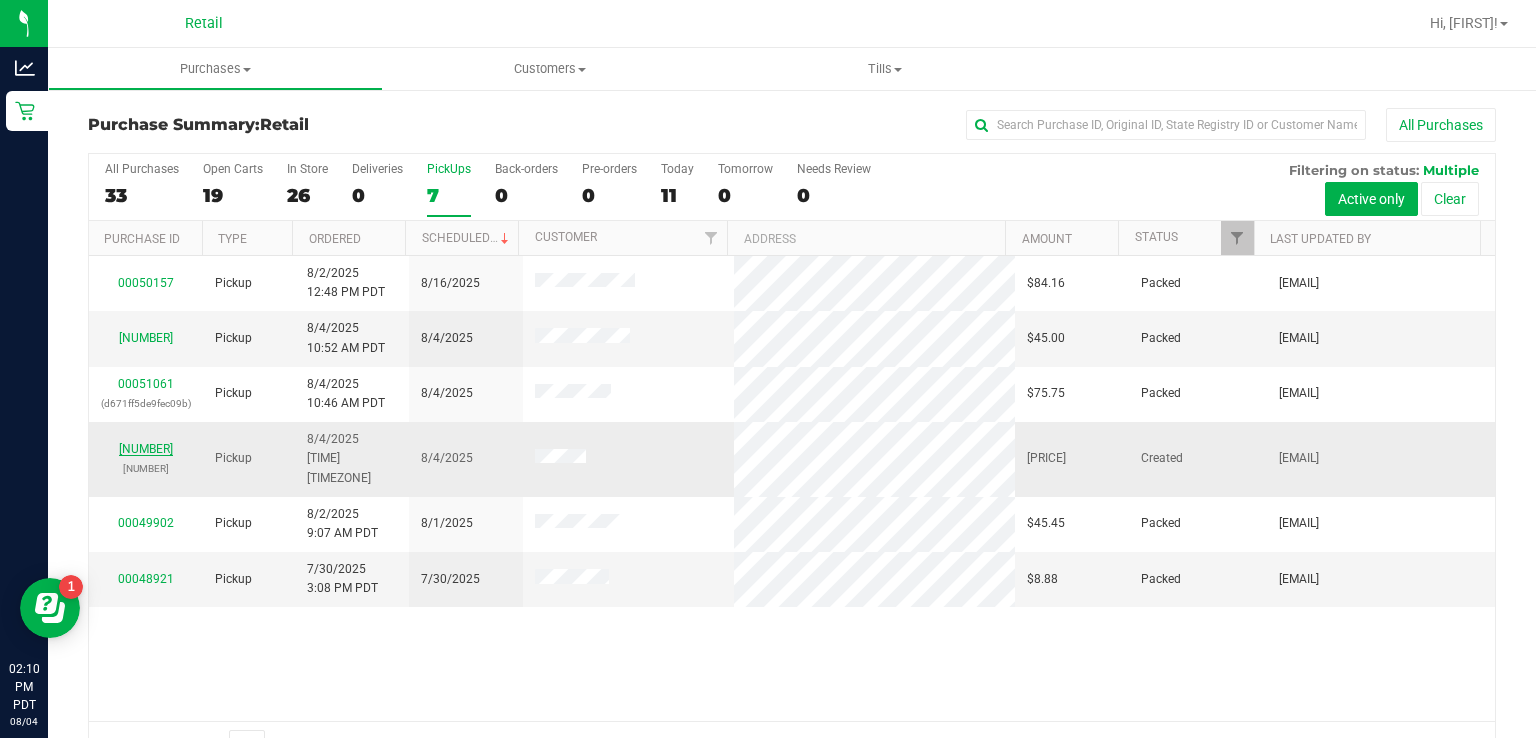 click on "[NUMBER]" at bounding box center [146, 449] 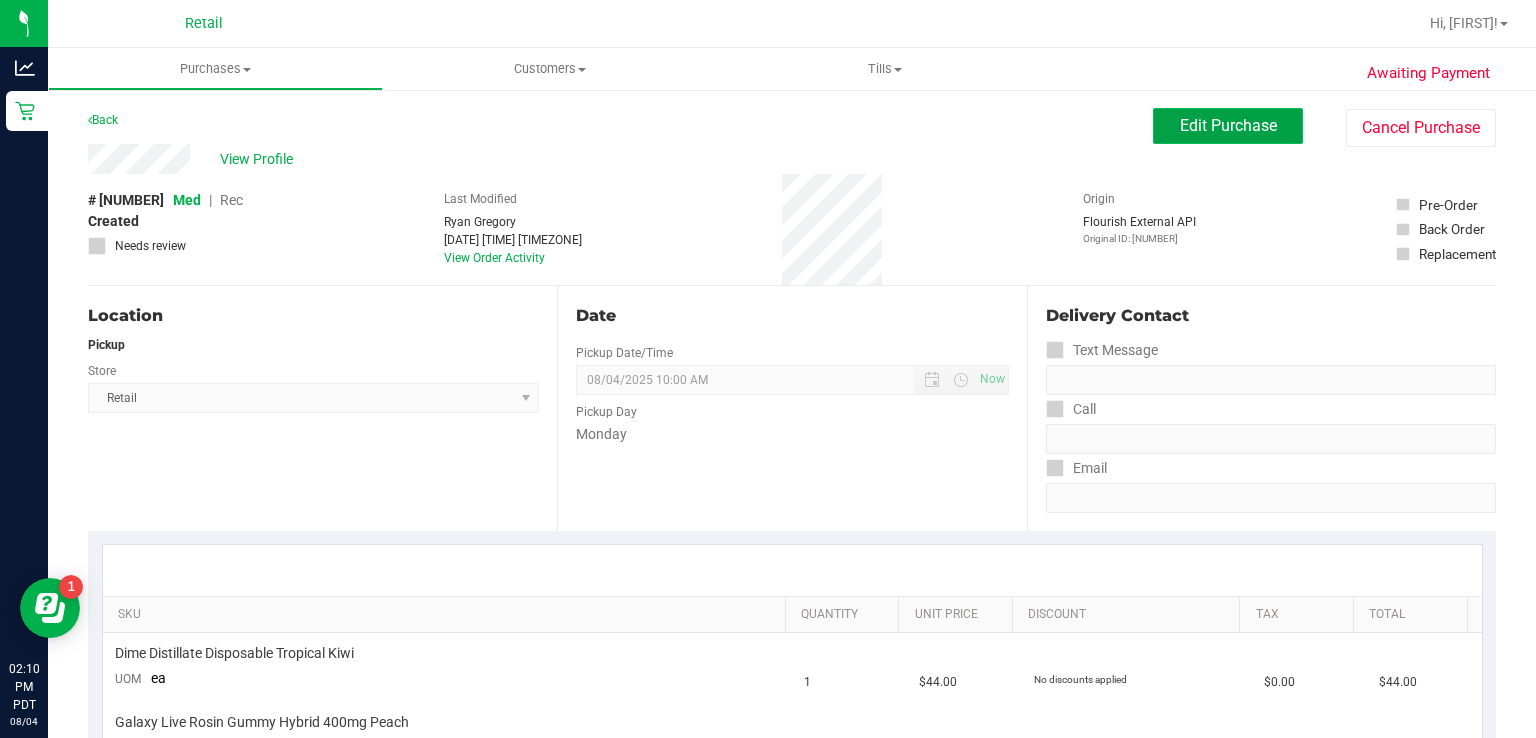 click on "Edit Purchase" at bounding box center [1228, 125] 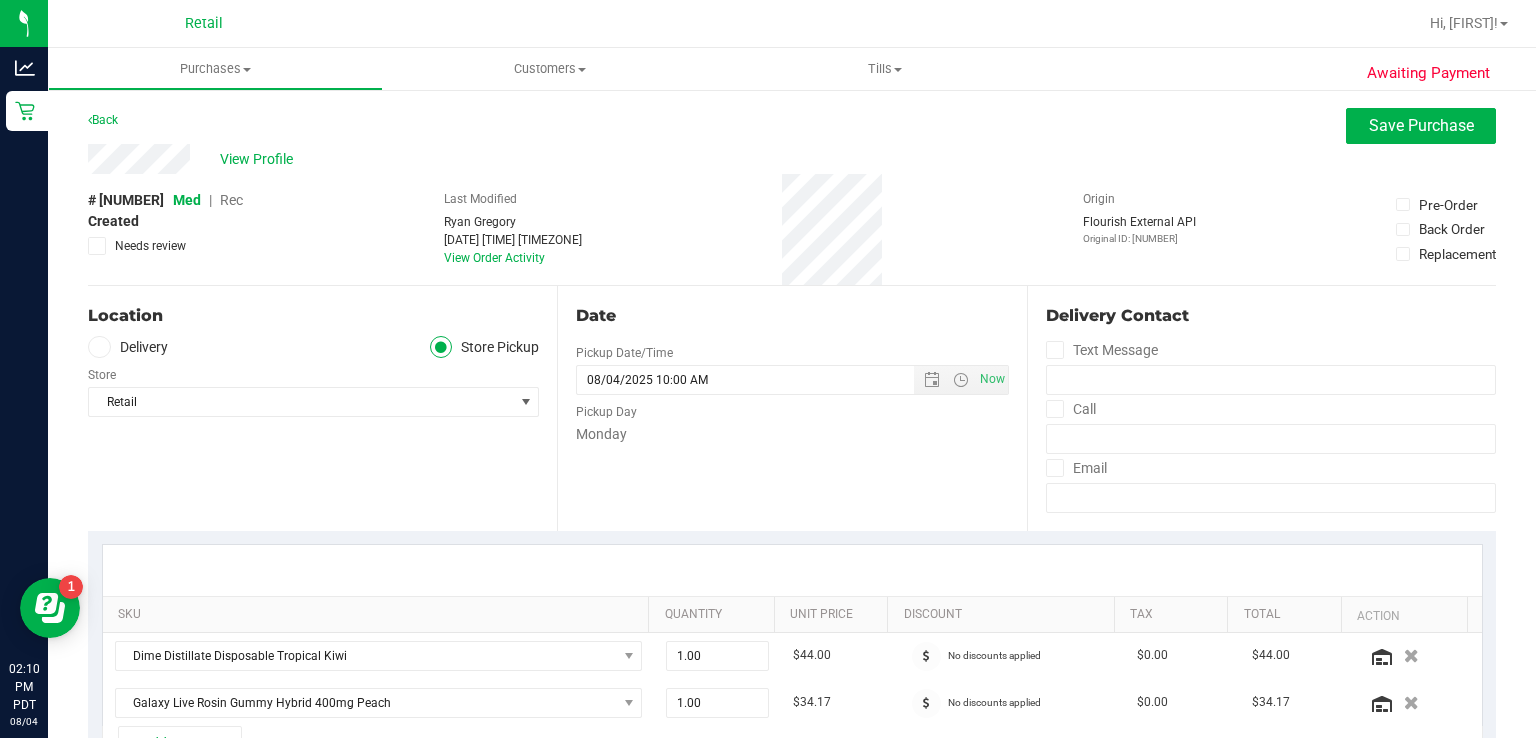 click on "Rec" at bounding box center (231, 200) 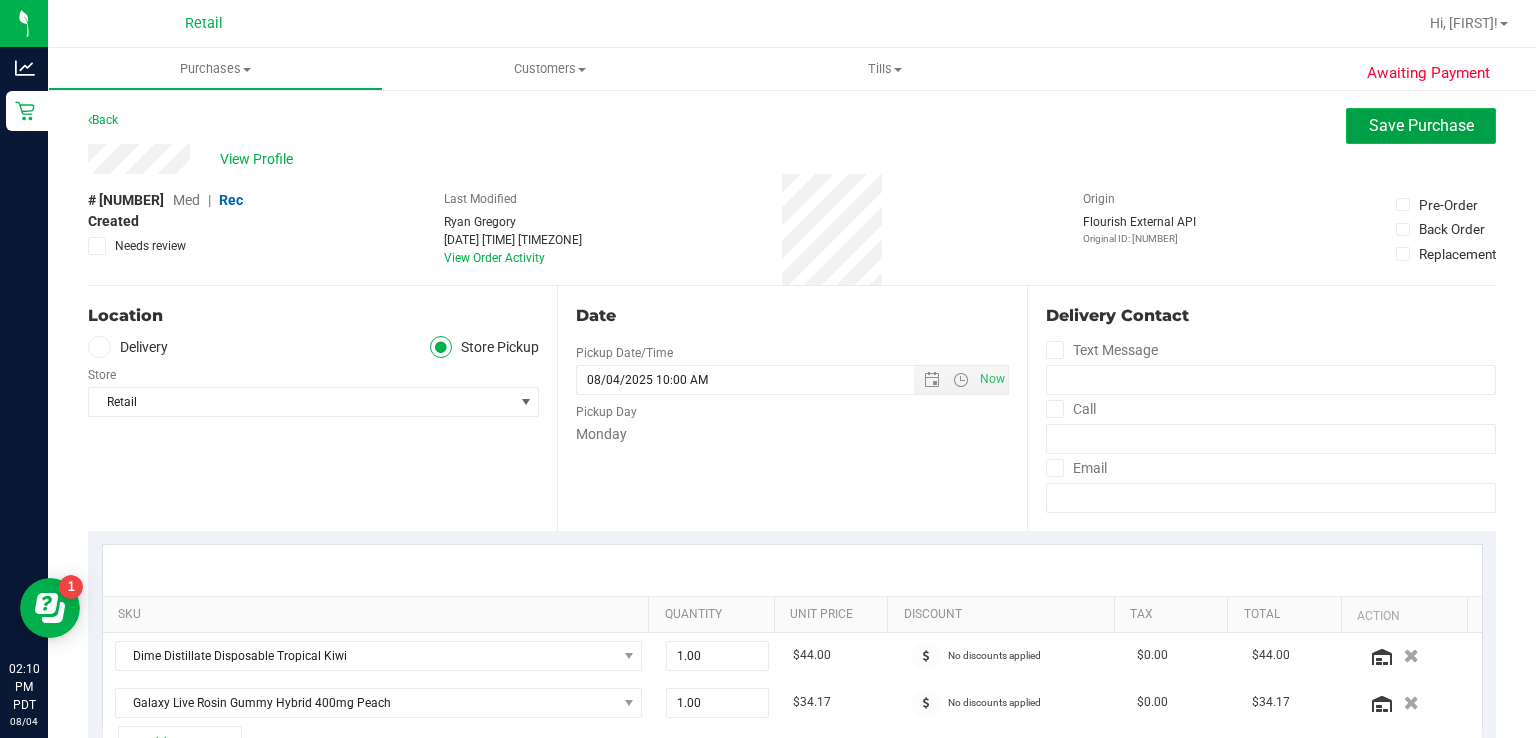 click on "Save Purchase" at bounding box center (1421, 125) 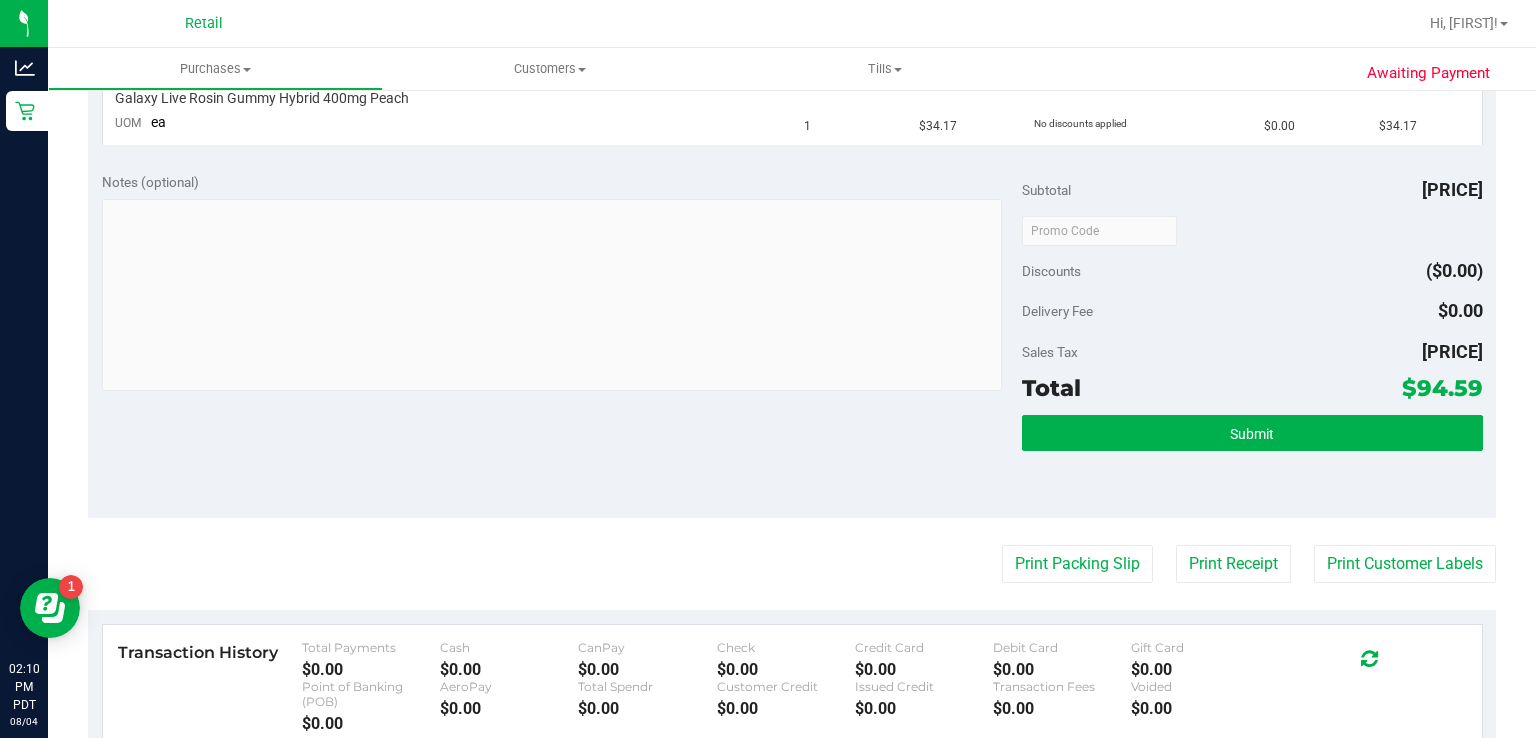 scroll, scrollTop: 644, scrollLeft: 0, axis: vertical 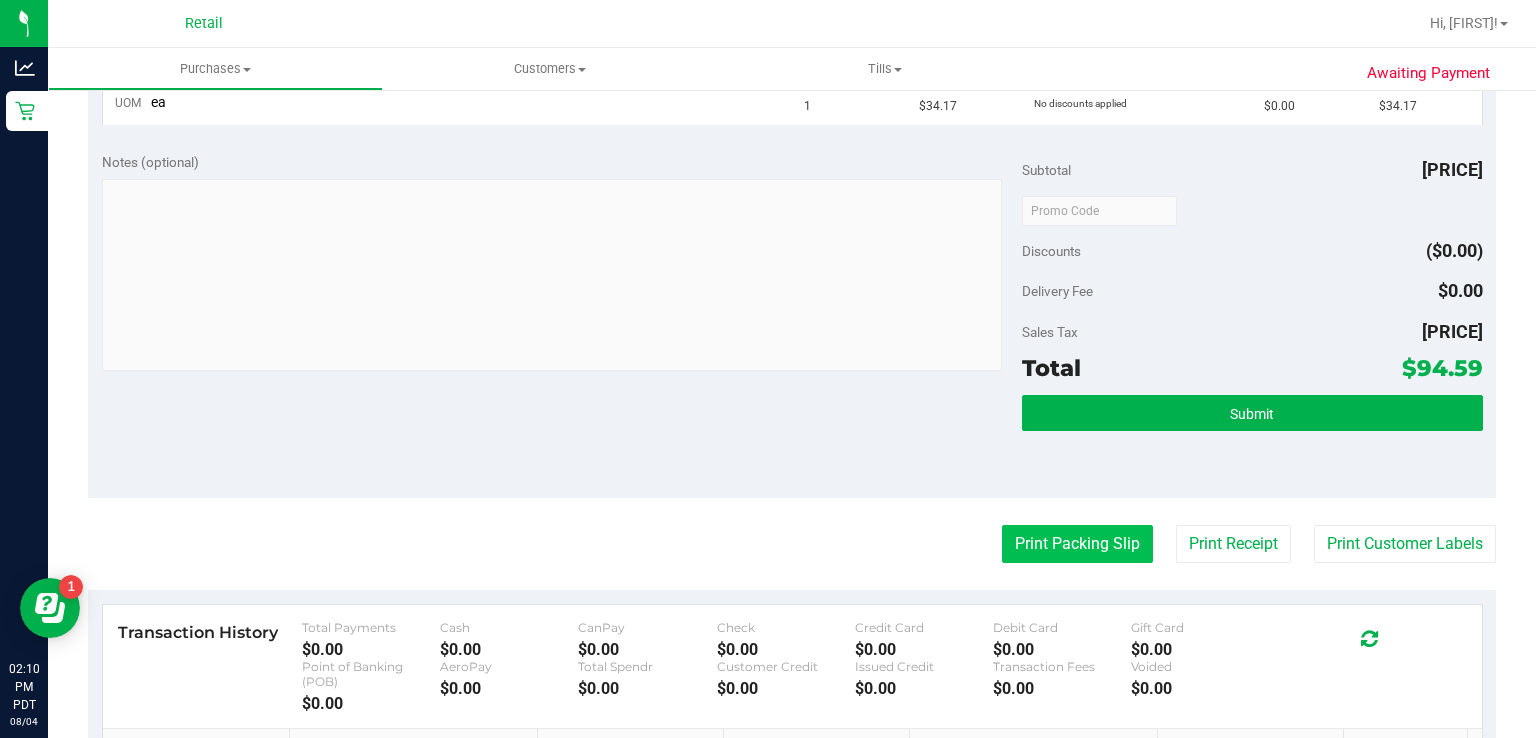 click on "Print Packing Slip" at bounding box center [1077, 544] 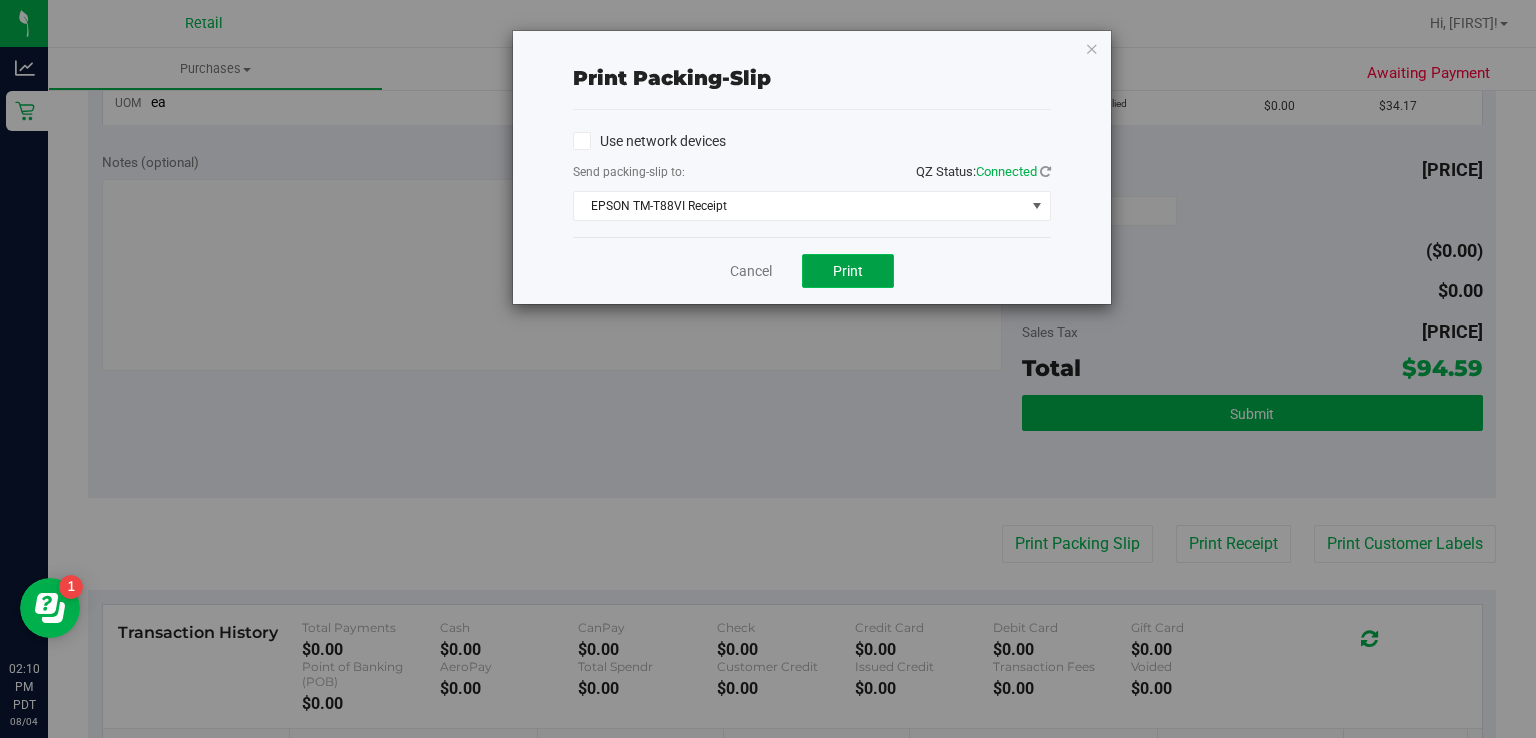 click on "Print" at bounding box center [848, 271] 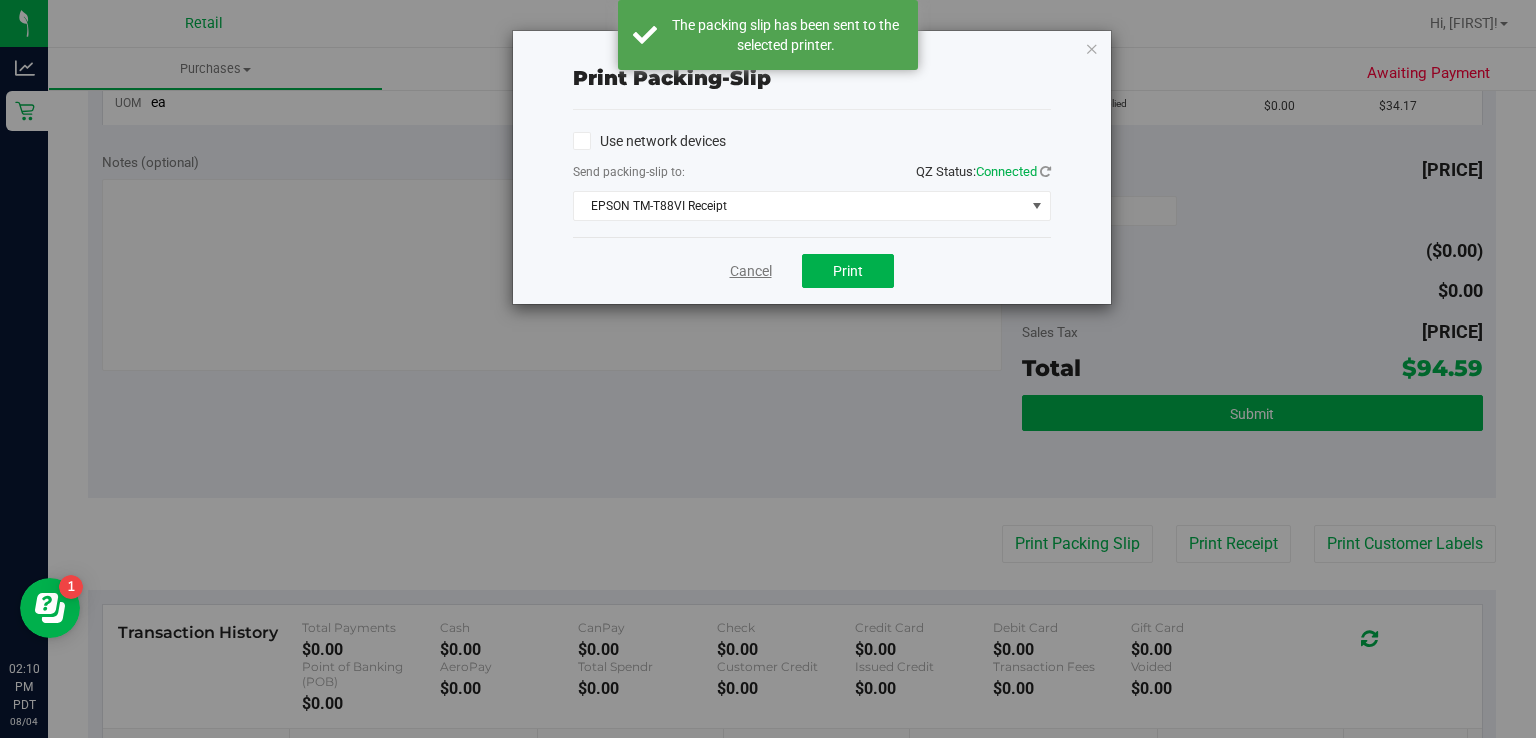 click on "Cancel" at bounding box center (751, 271) 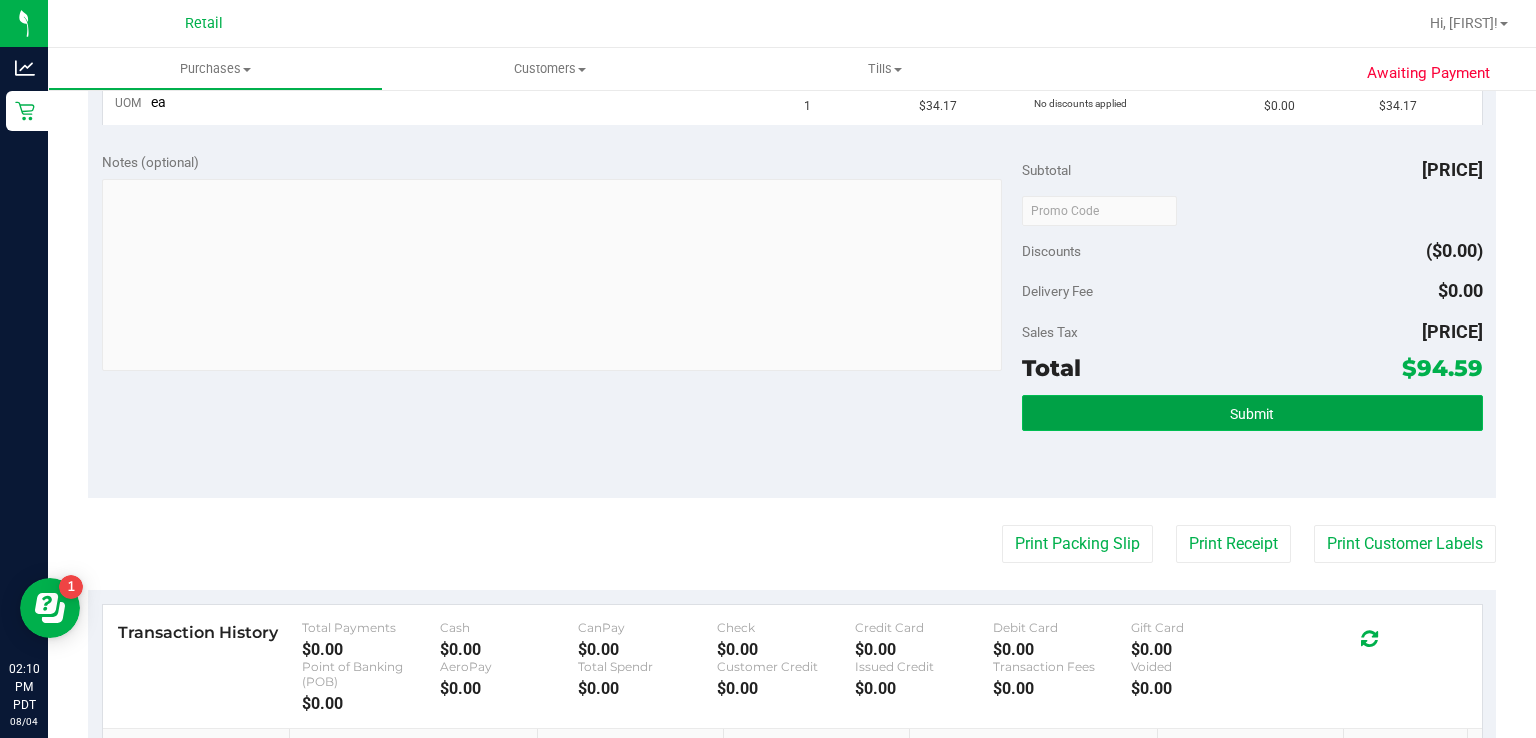click on "Submit" at bounding box center (1252, 414) 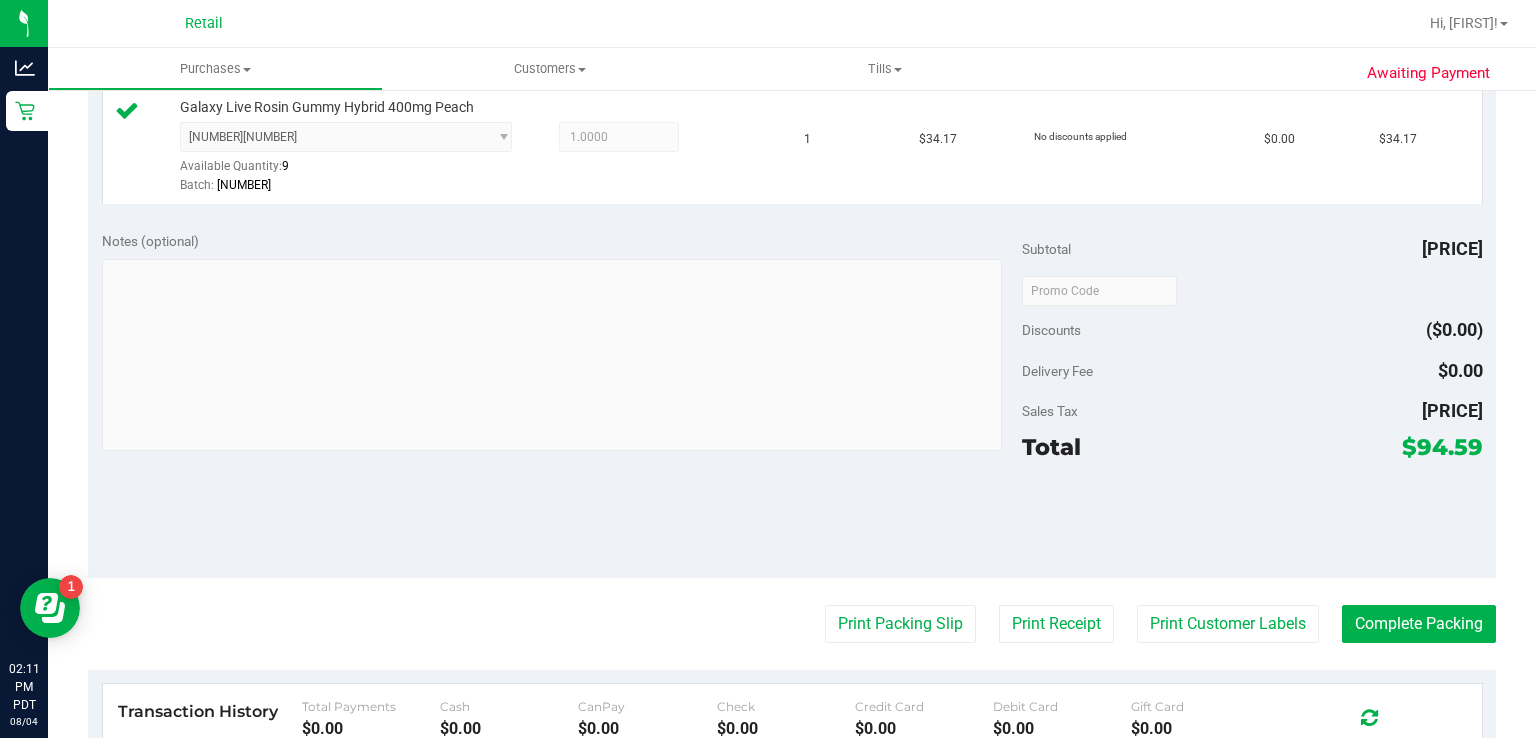 scroll, scrollTop: 684, scrollLeft: 0, axis: vertical 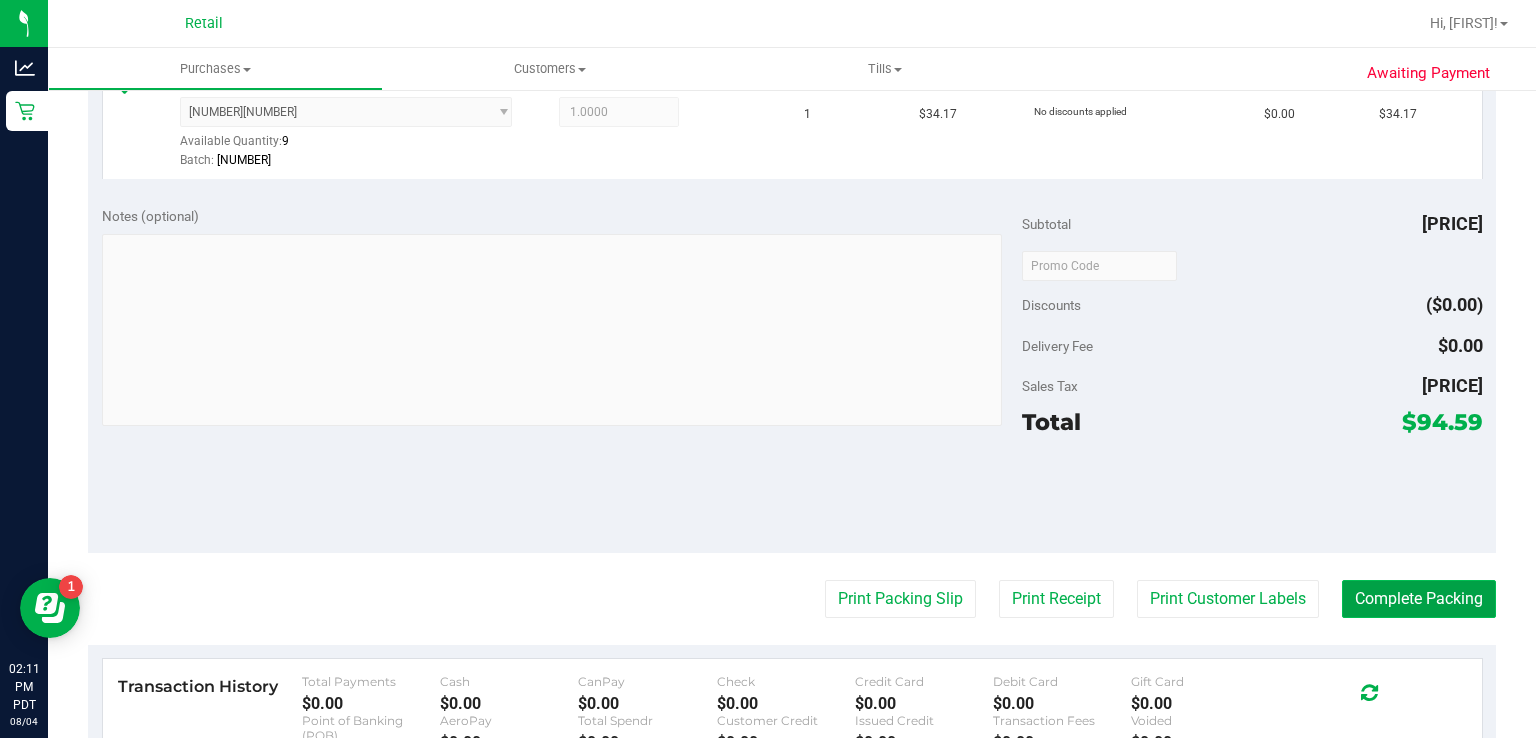 click on "Complete Packing" at bounding box center [1419, 599] 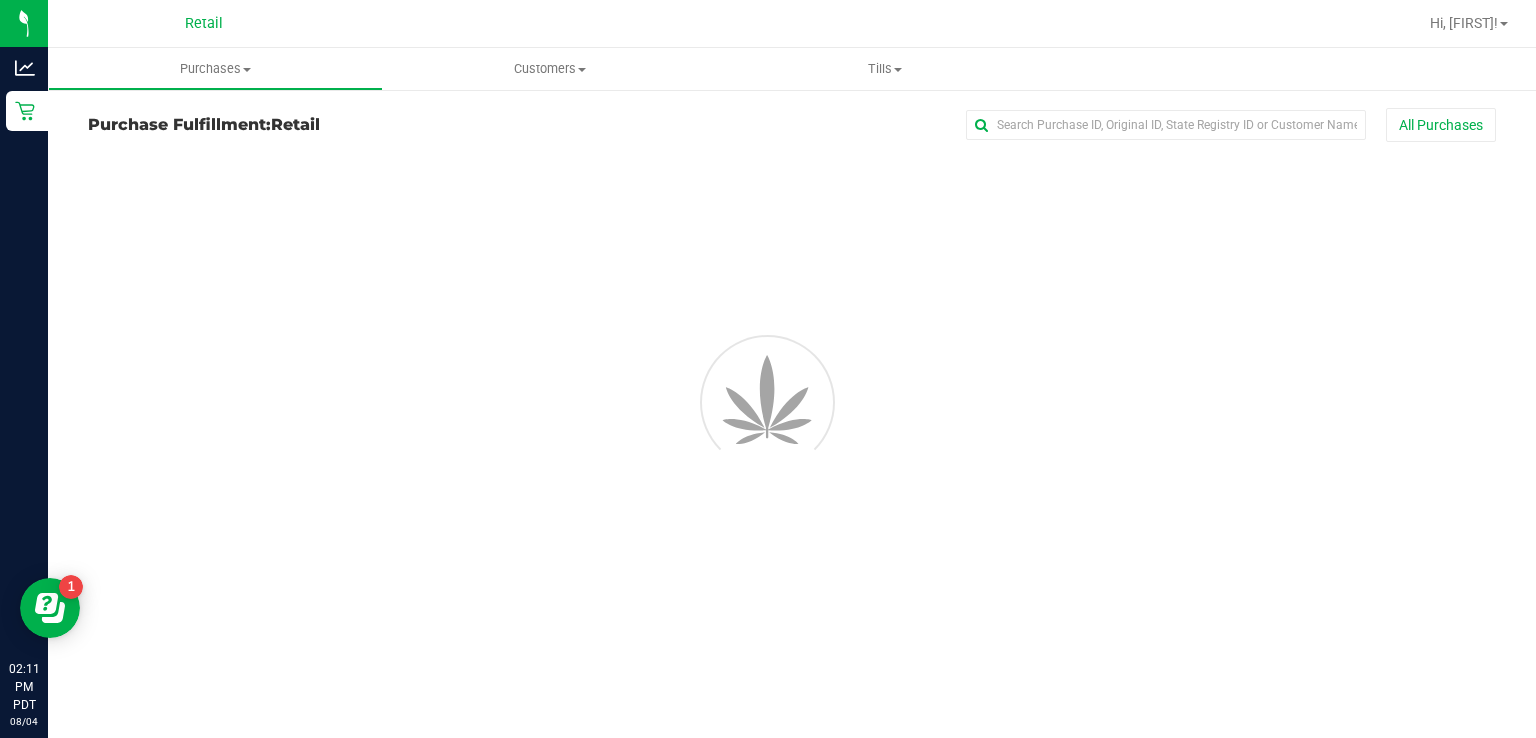 scroll, scrollTop: 0, scrollLeft: 0, axis: both 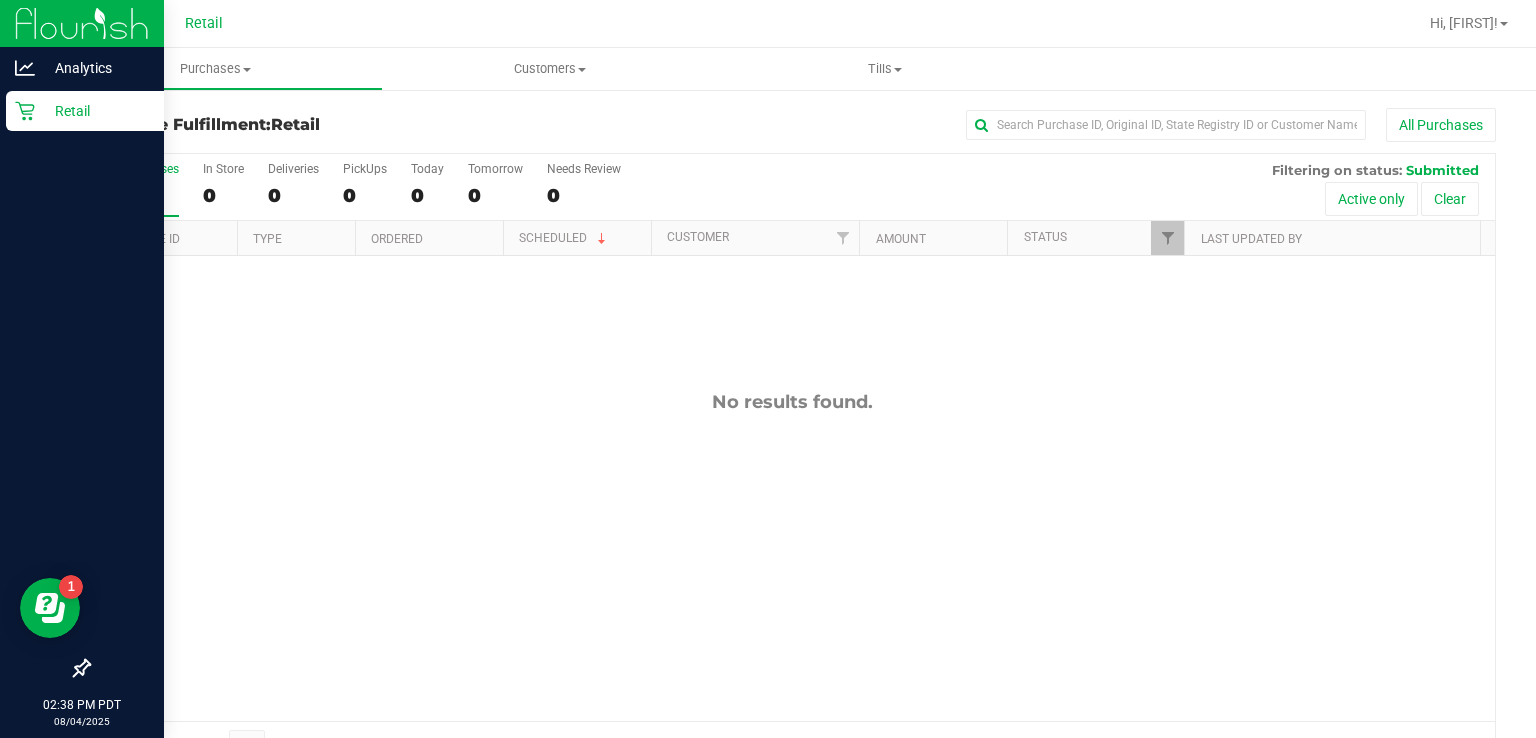click 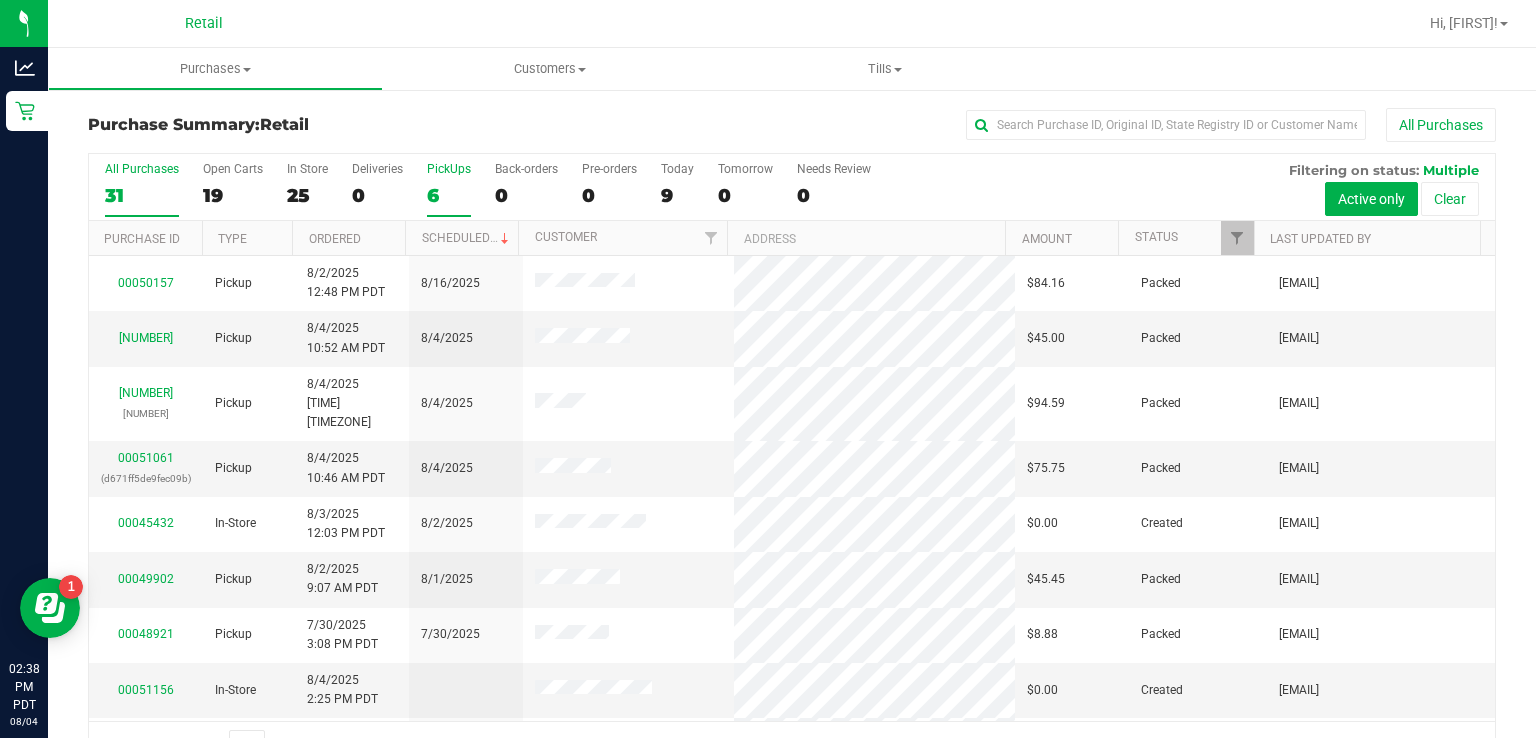 click on "PickUps
6" at bounding box center (449, 189) 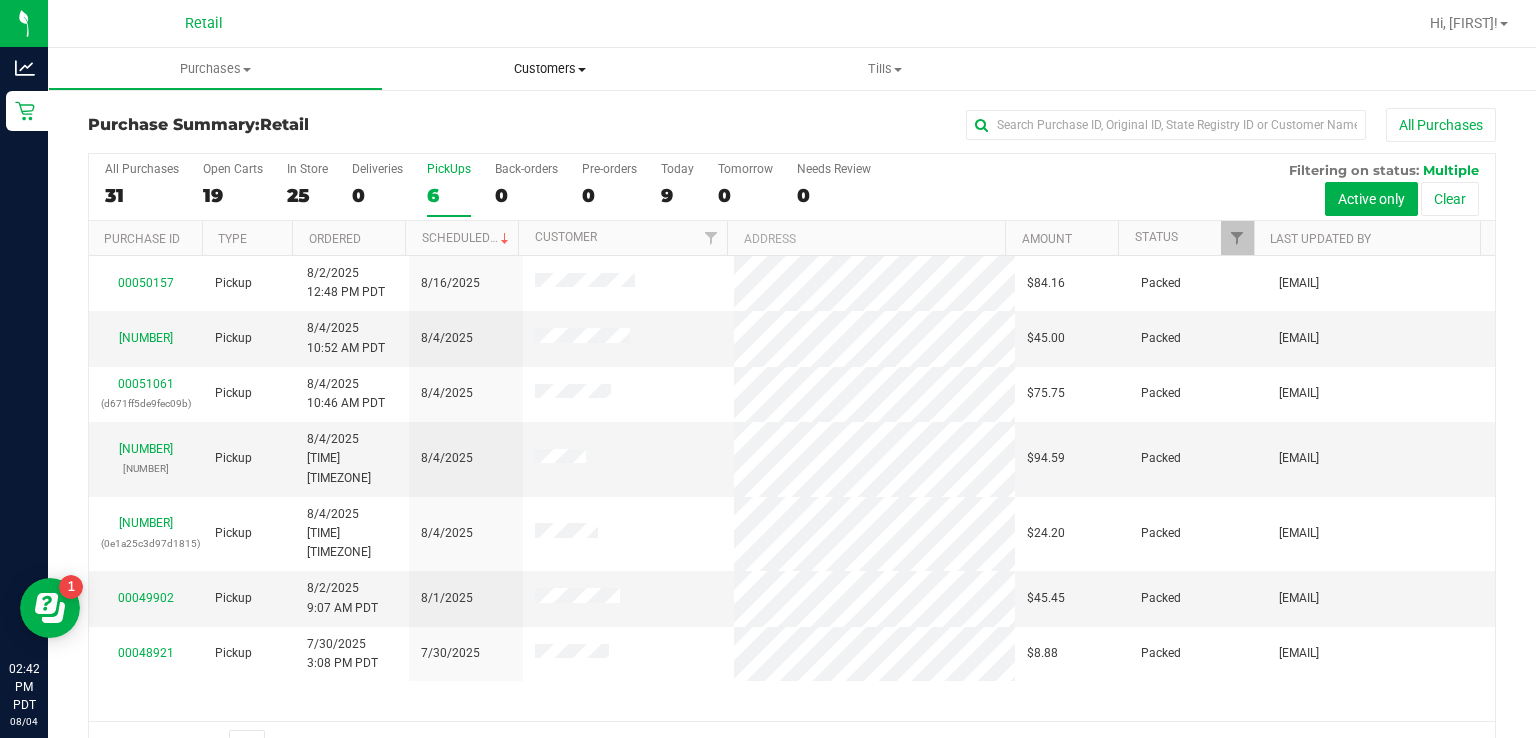 click on "Customers" at bounding box center [550, 69] 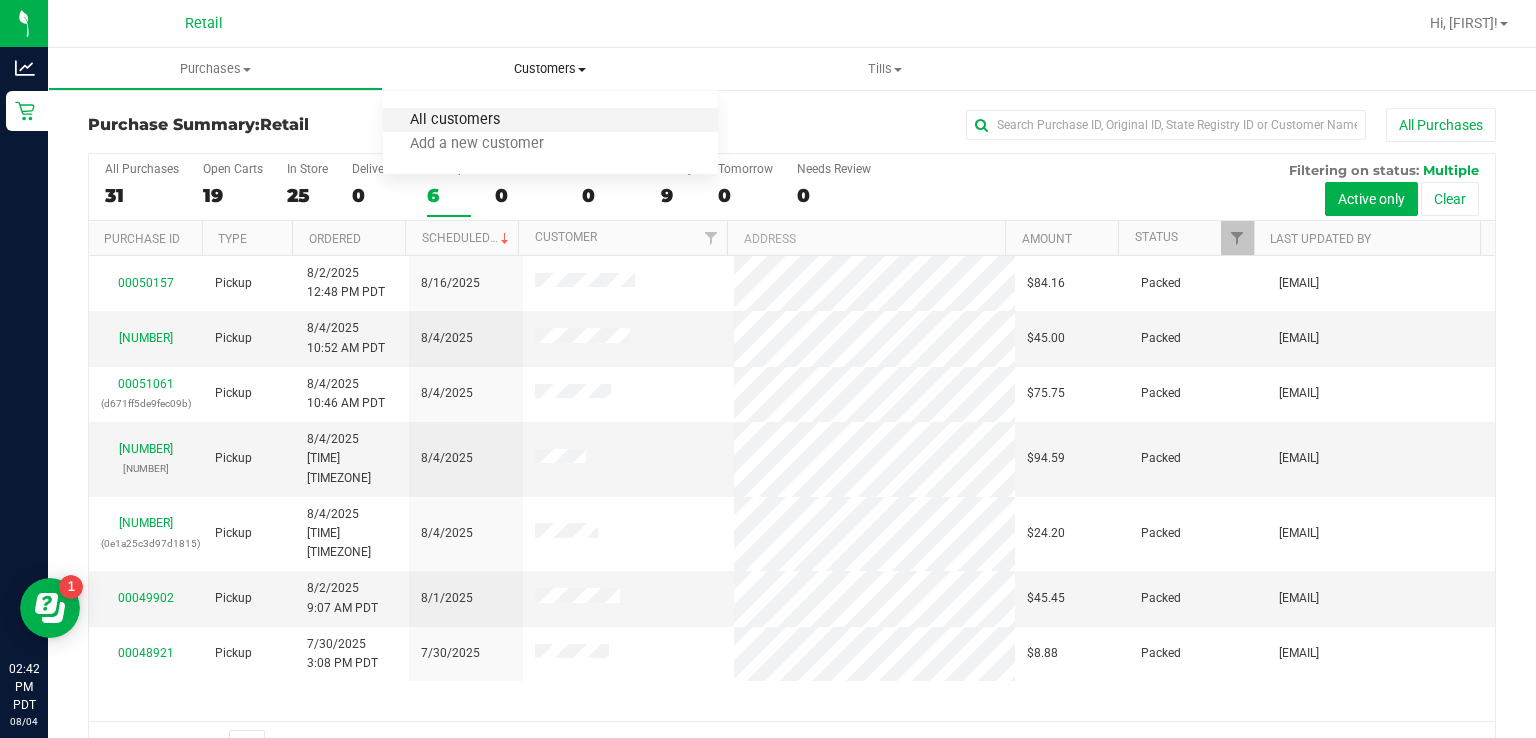 click on "All customers" at bounding box center (455, 120) 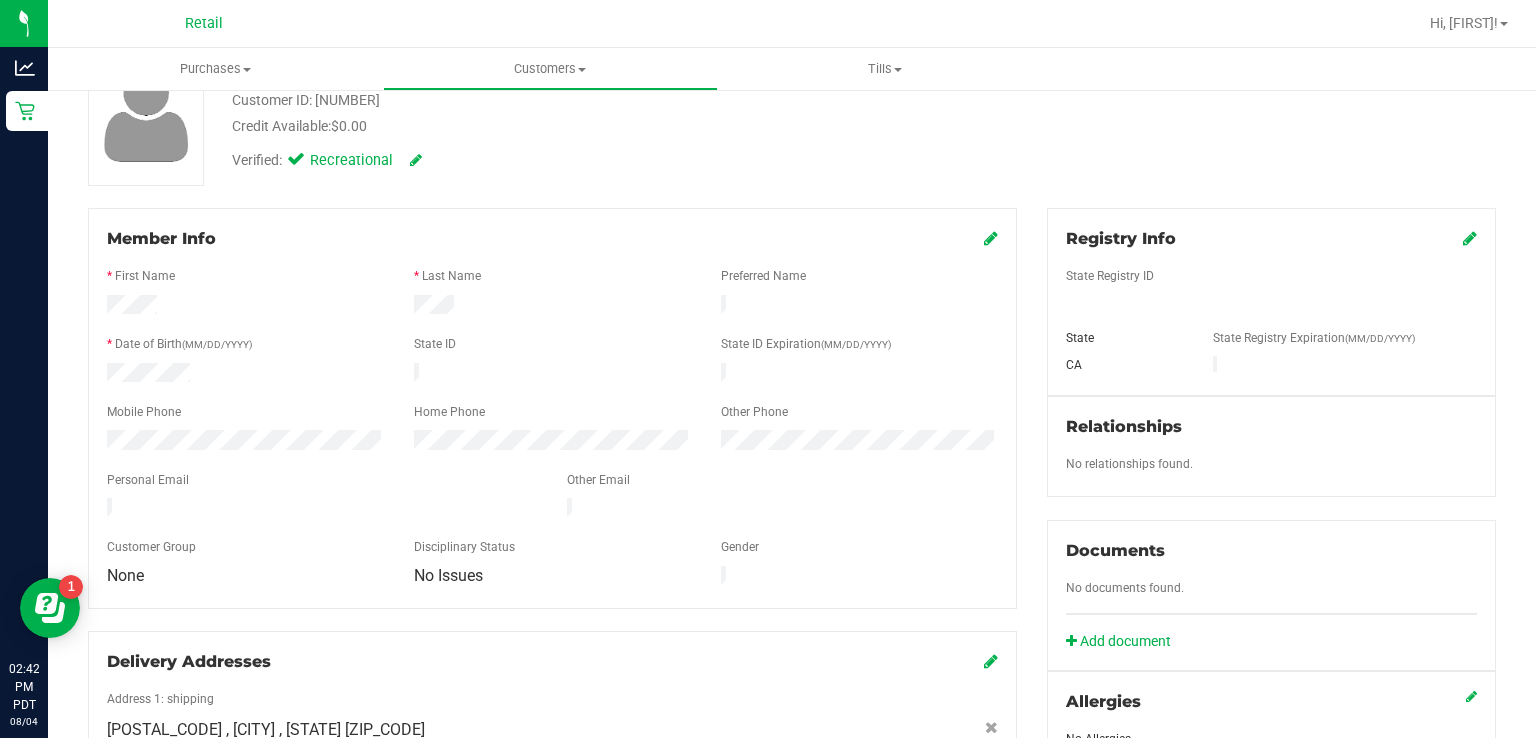 scroll, scrollTop: 0, scrollLeft: 0, axis: both 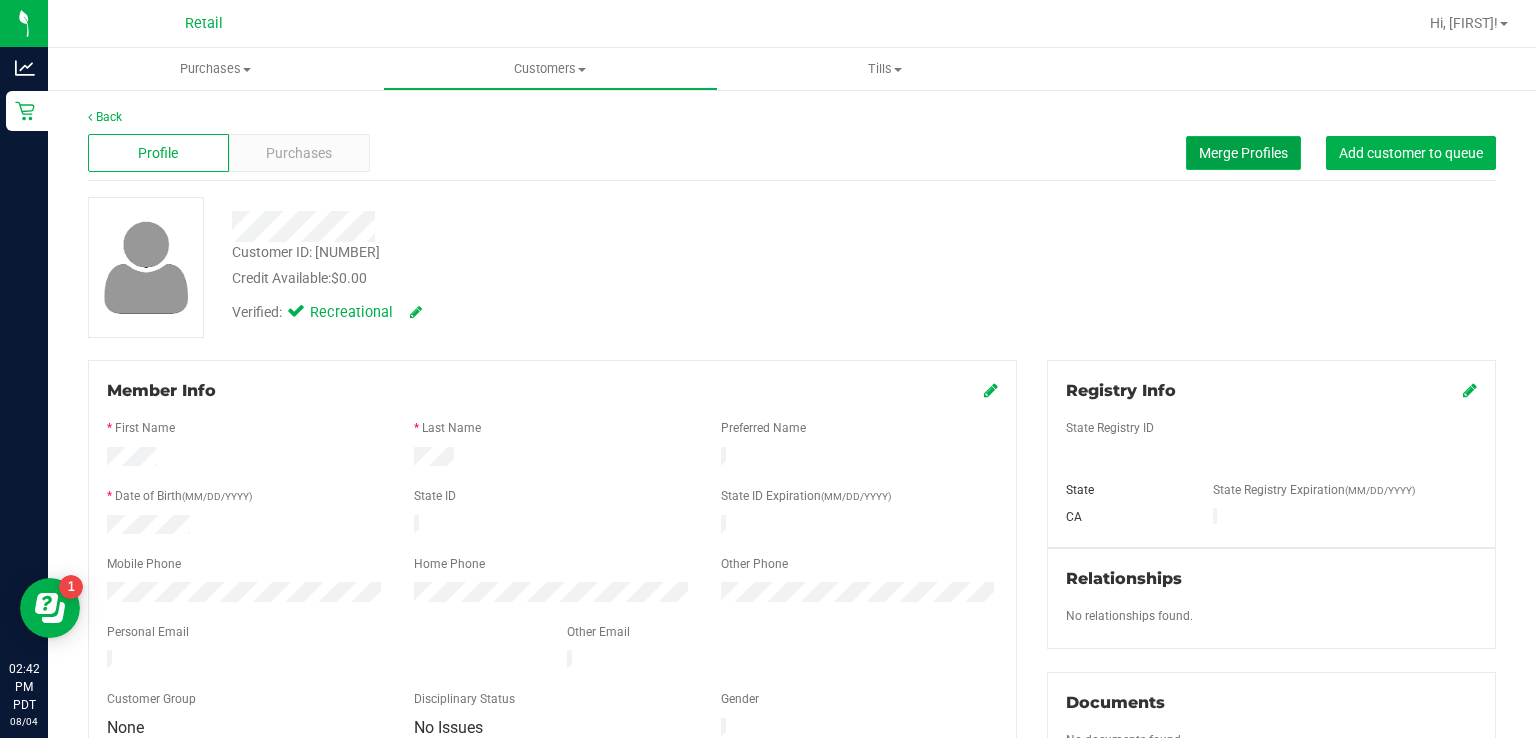 click on "Merge Profiles" at bounding box center (1243, 153) 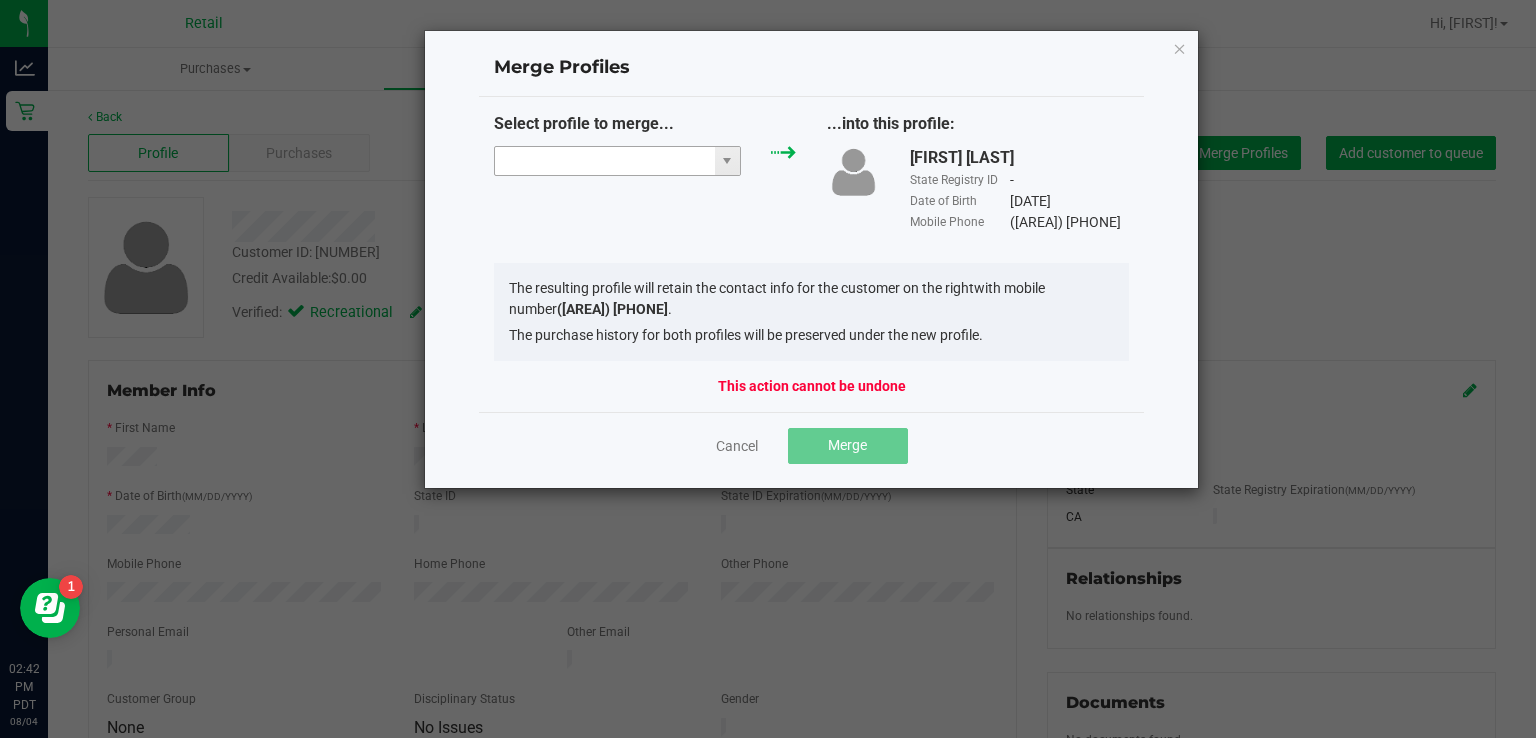click at bounding box center (605, 161) 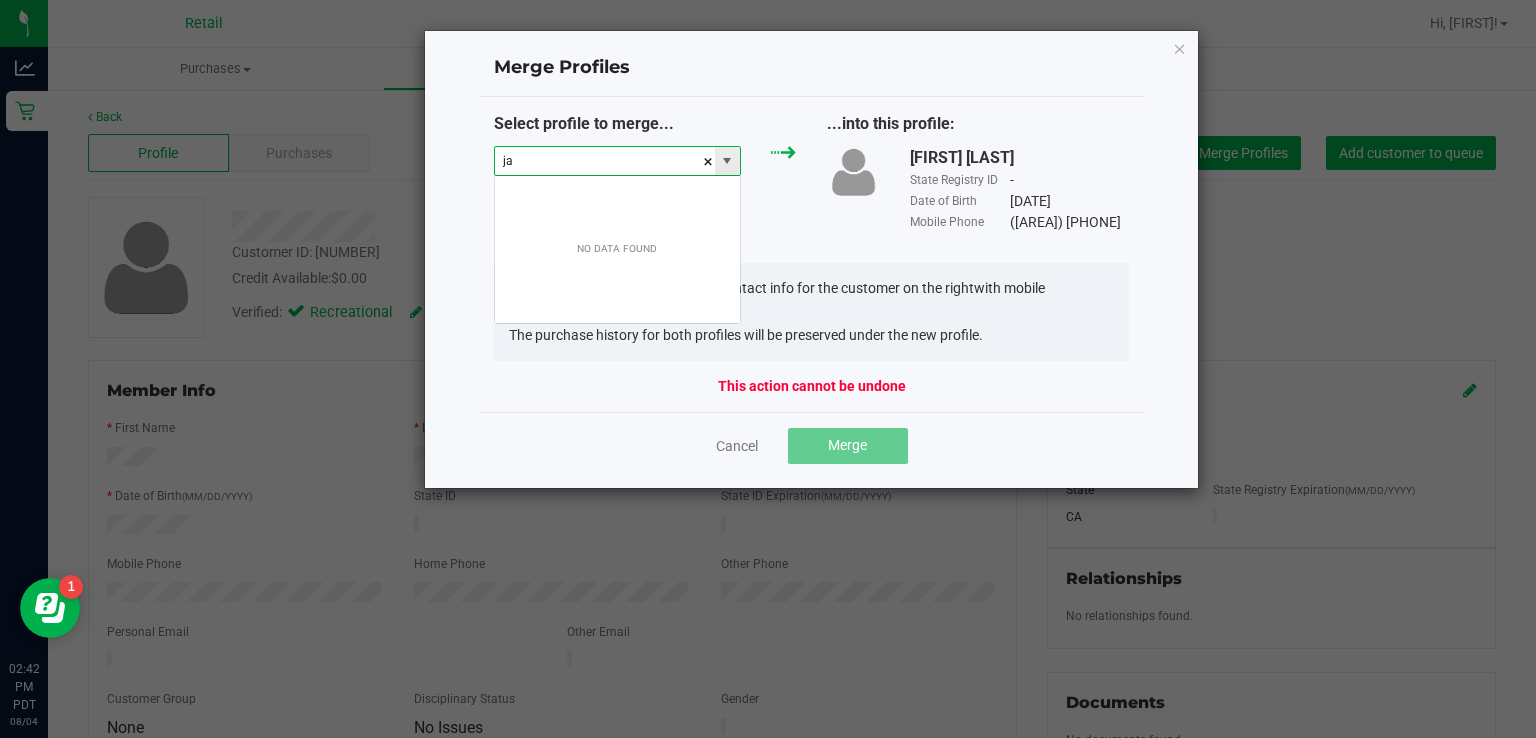 scroll, scrollTop: 99970, scrollLeft: 99752, axis: both 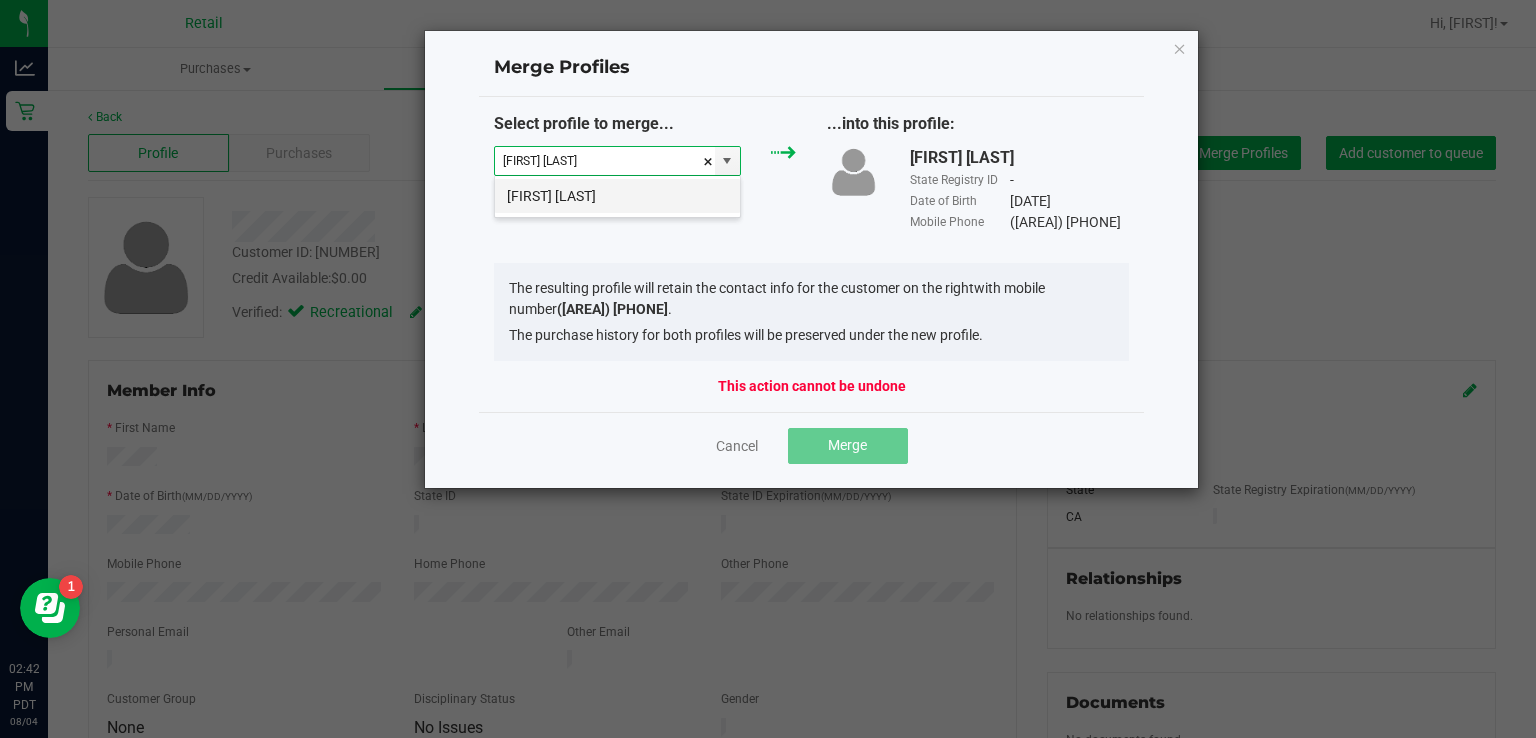 click on "[FIRST] [LAST]" at bounding box center (617, 196) 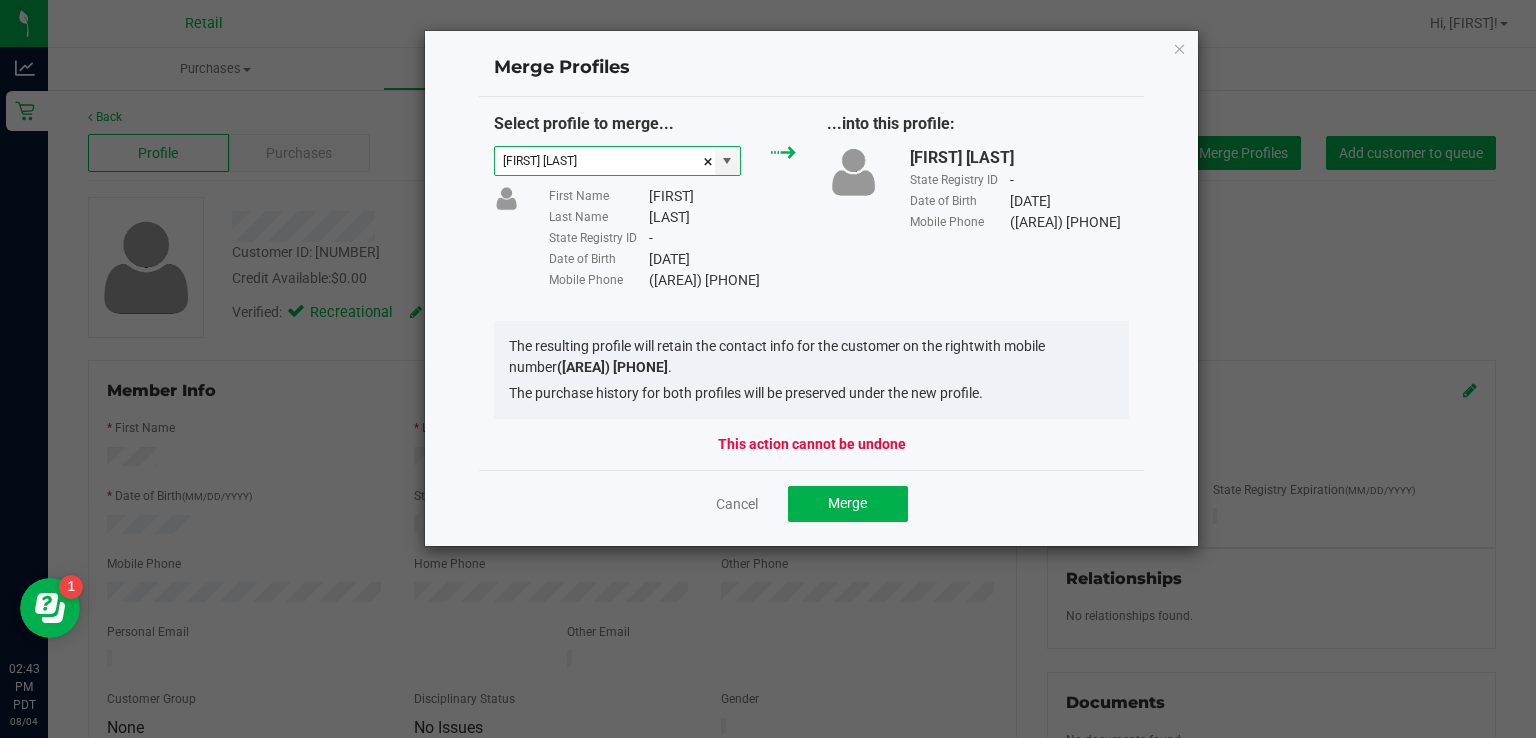 type on "[FIRST] [LAST]" 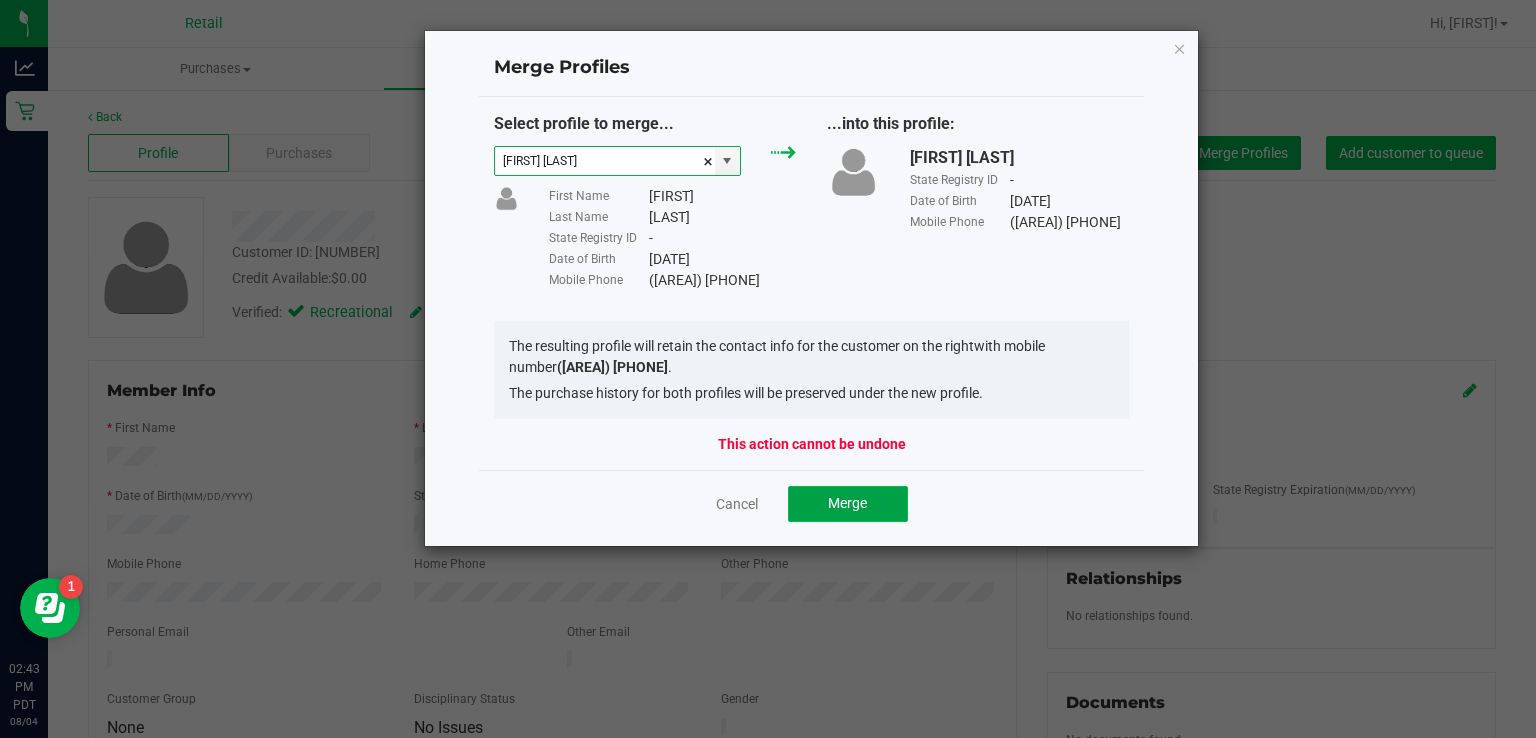 click on "Merge" 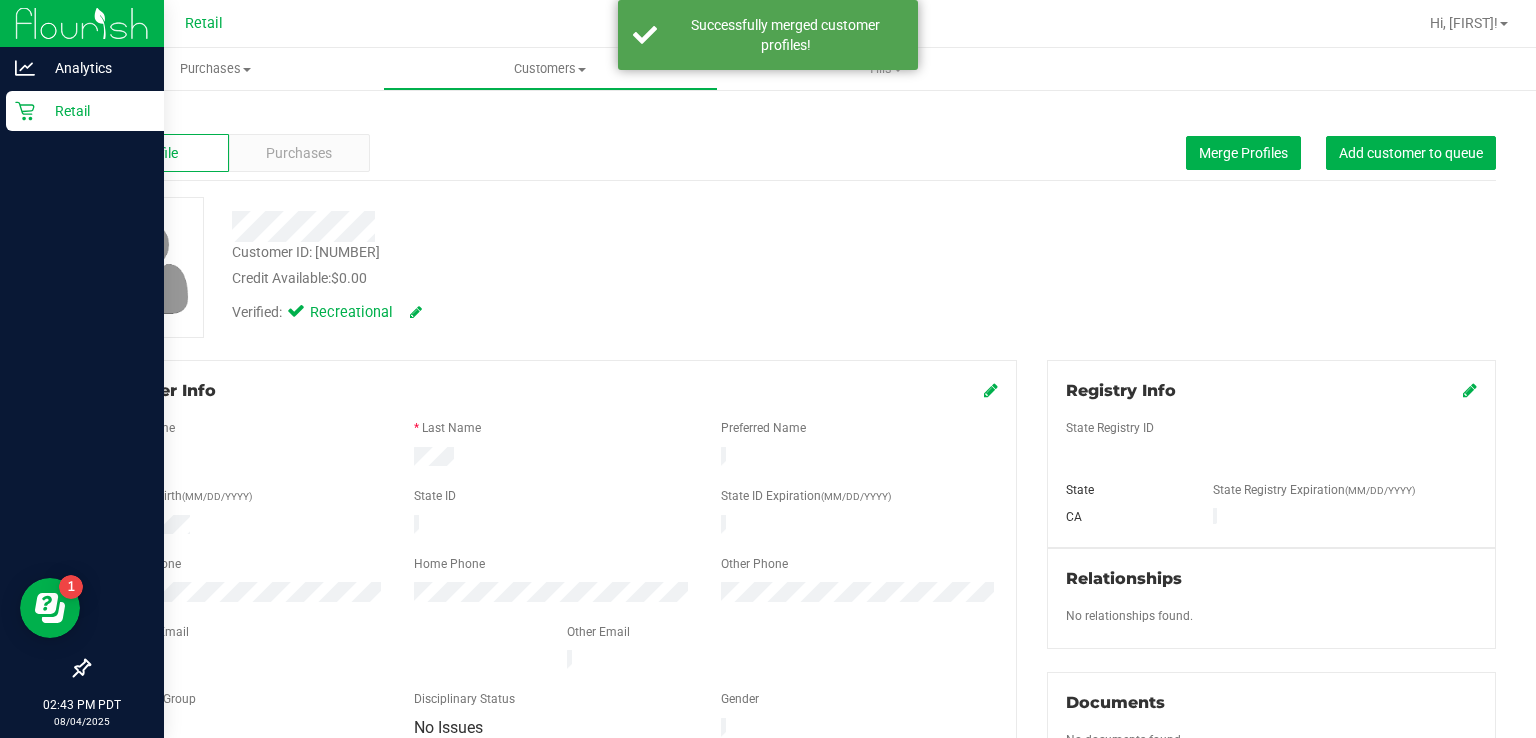 click on "Retail" at bounding box center (85, 111) 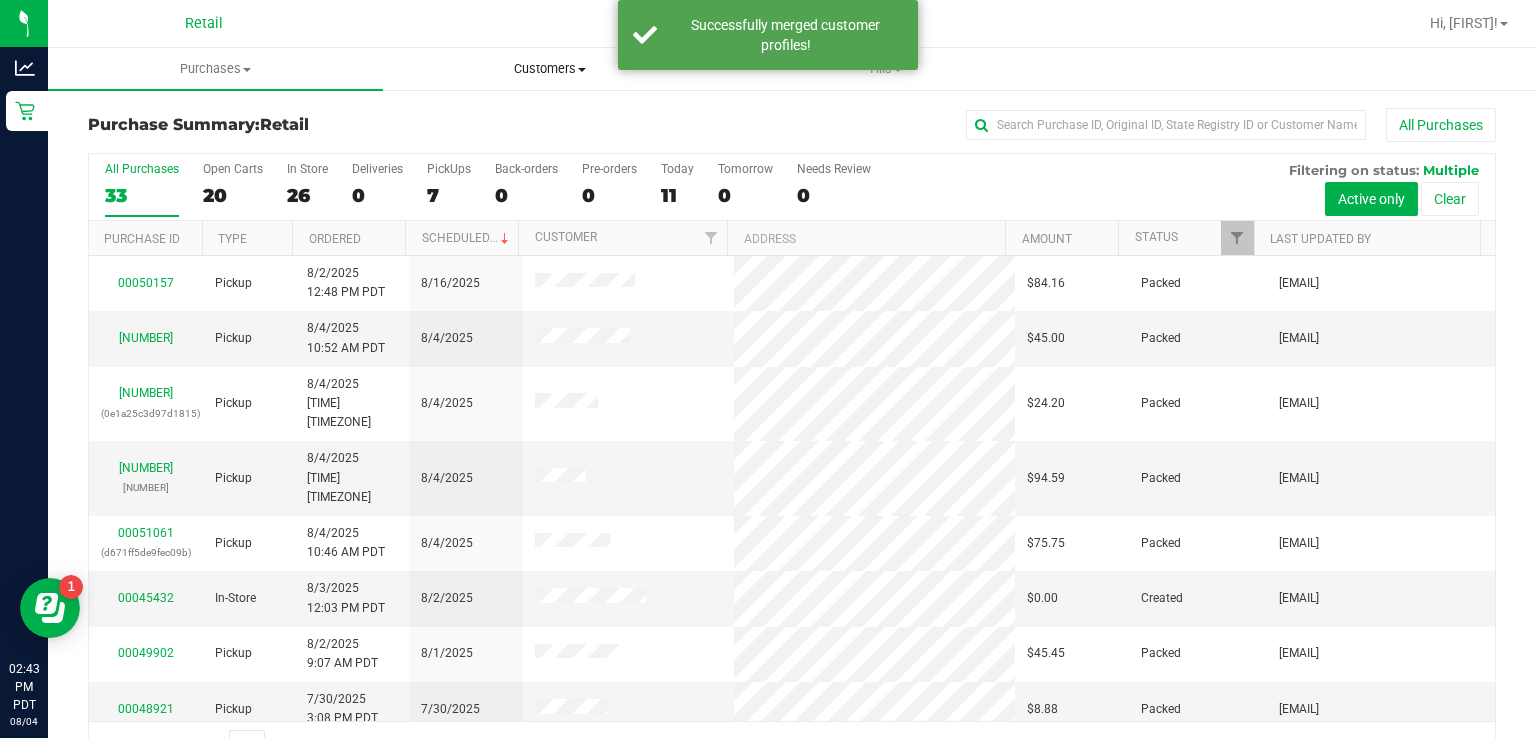 click on "Customers" at bounding box center (550, 69) 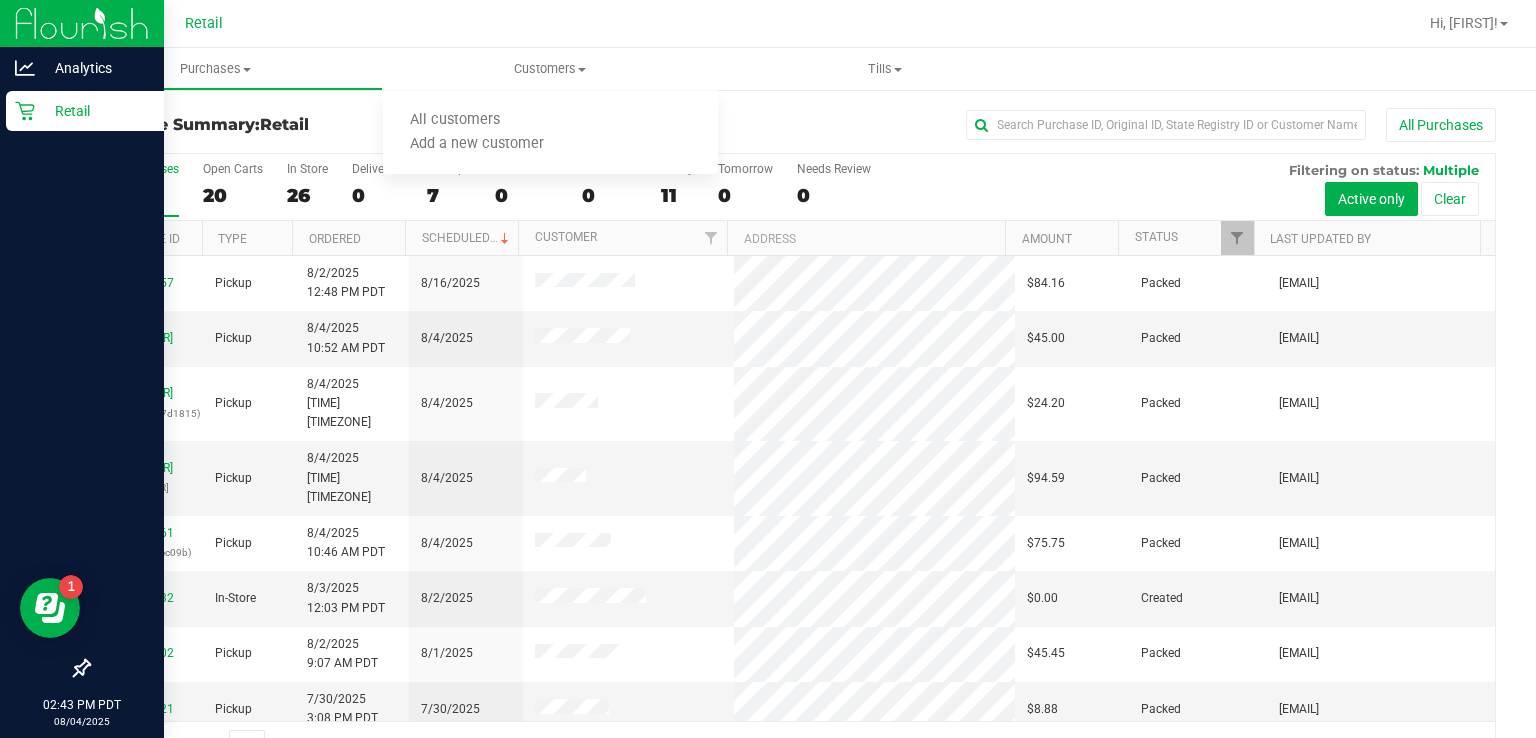 click 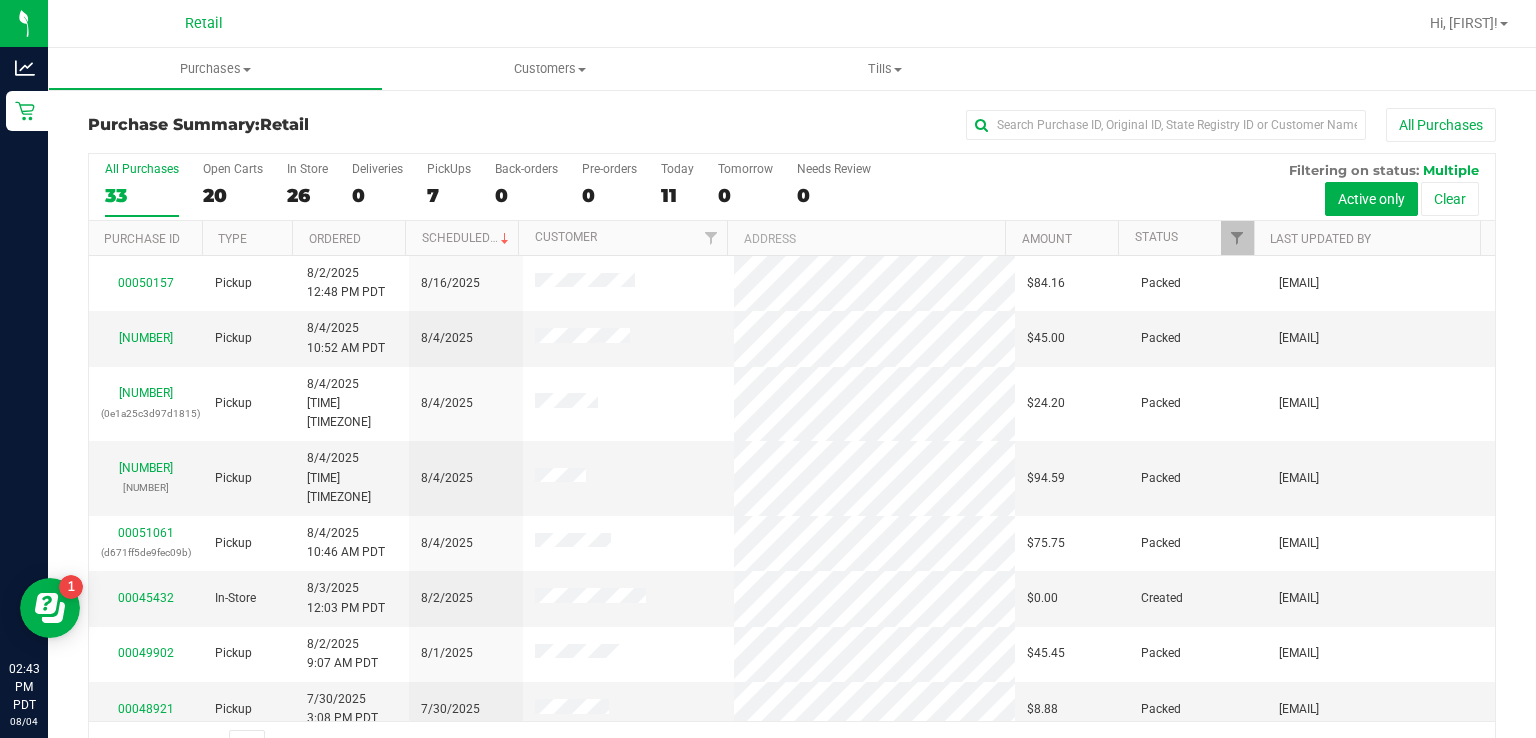 click at bounding box center [887, 23] 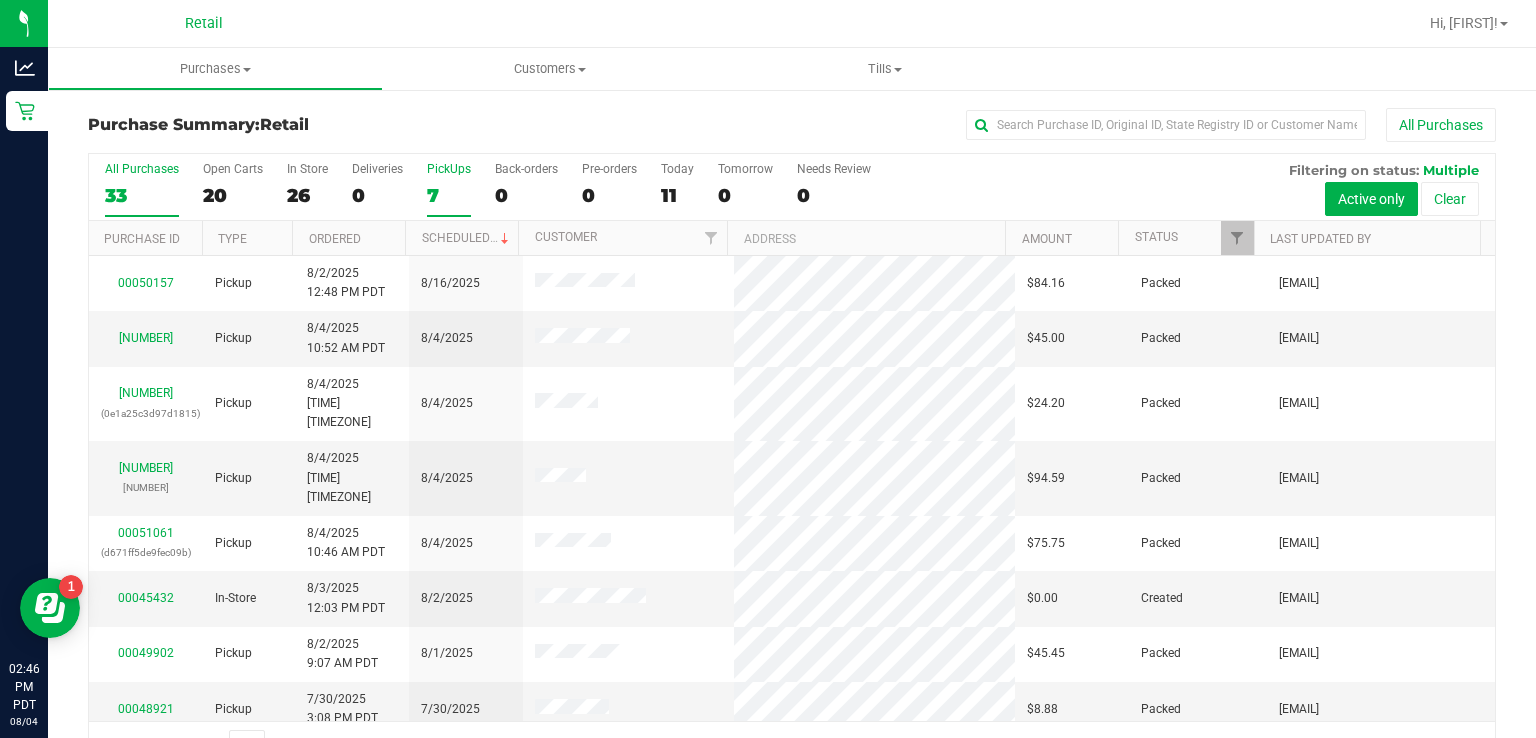 click on "PickUps" at bounding box center (449, 169) 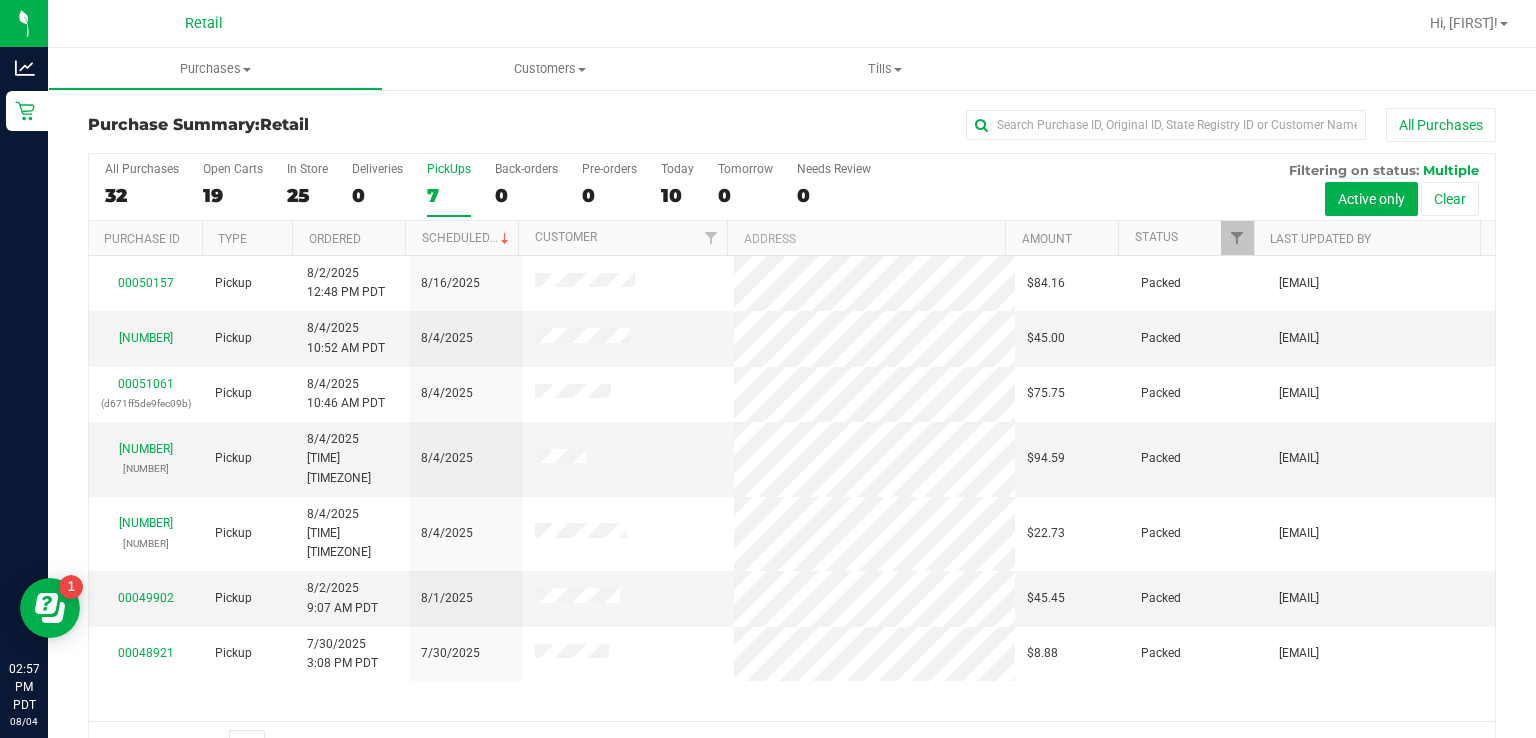click on "PickUps" at bounding box center (449, 169) 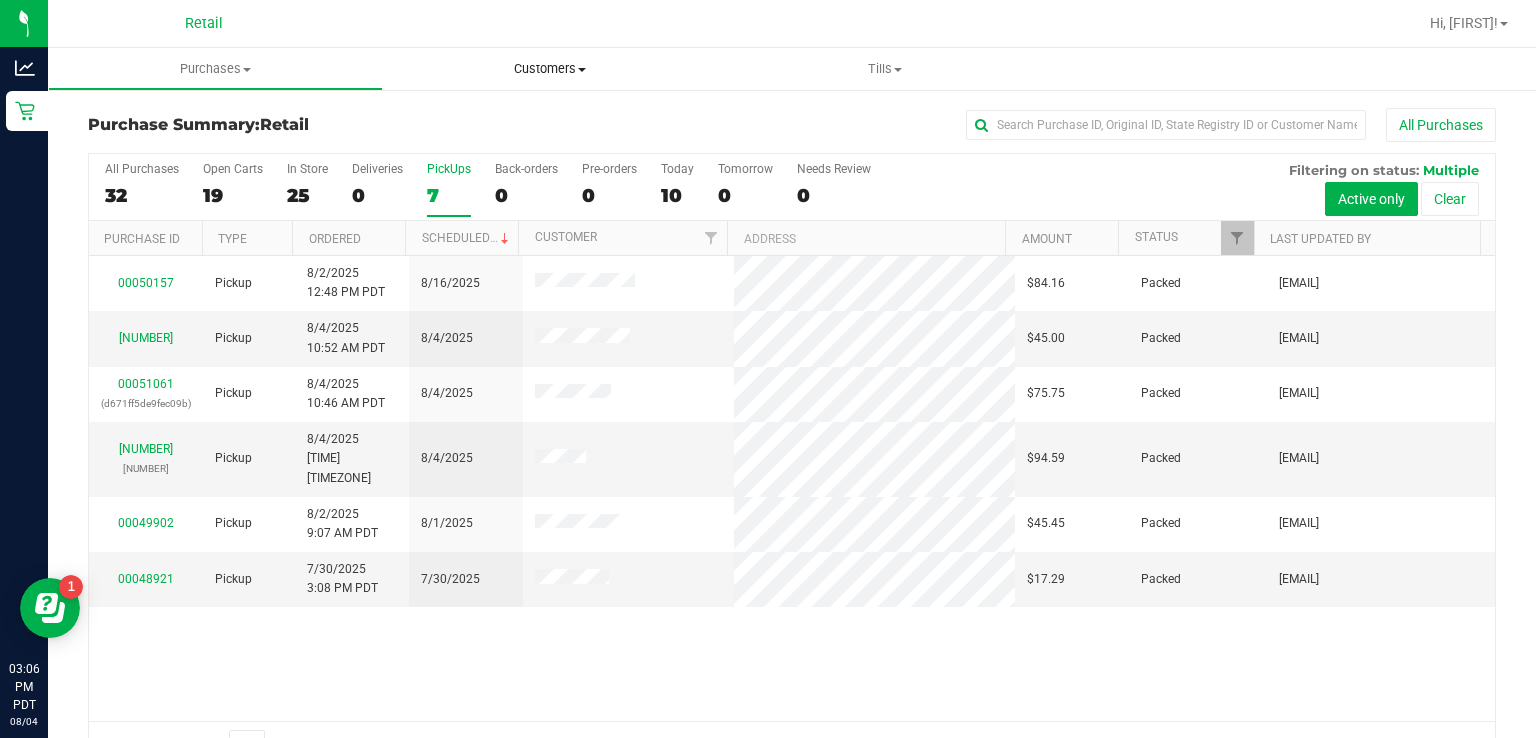 click at bounding box center (582, 70) 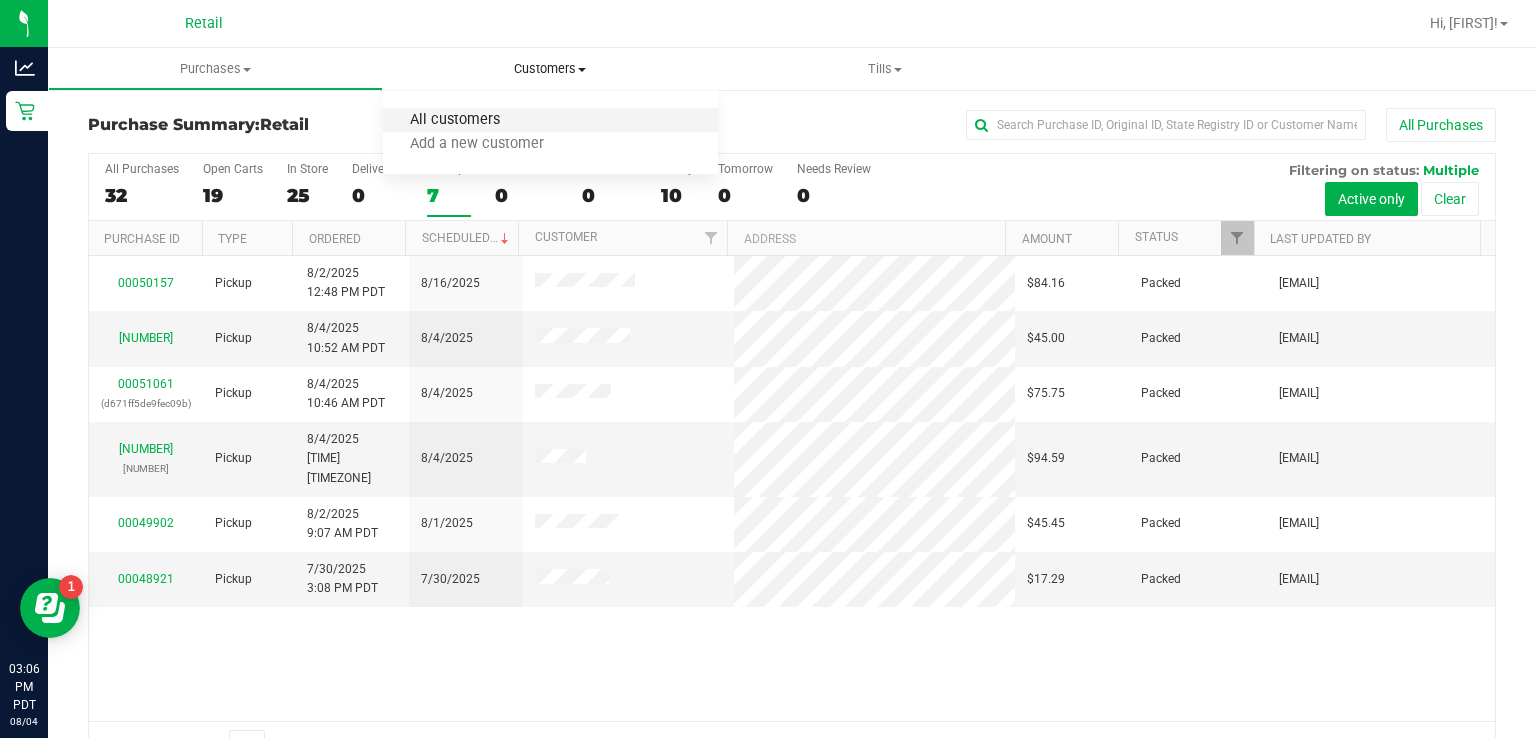 click on "All customers" at bounding box center [455, 120] 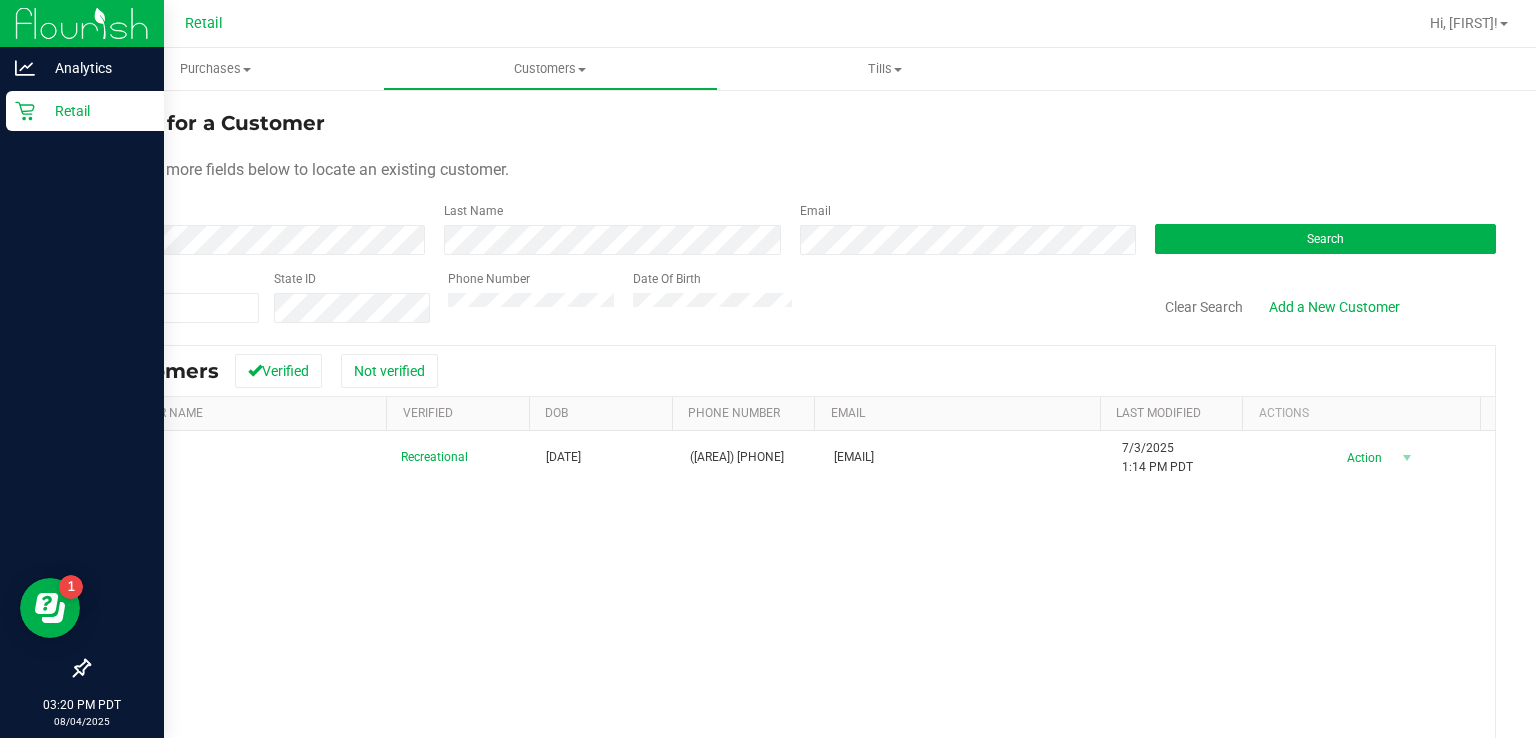 click on "Retail" at bounding box center (85, 111) 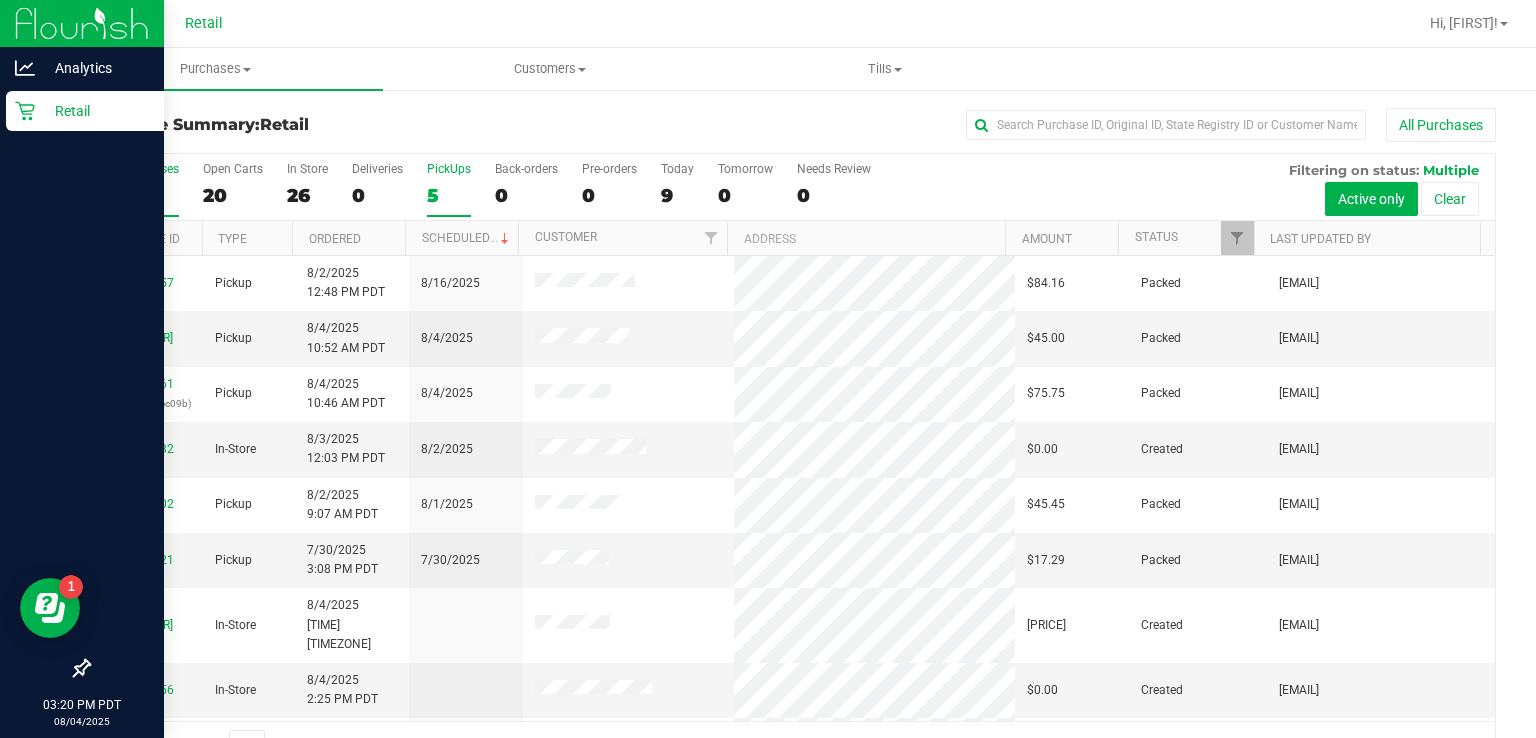 click on "PickUps" at bounding box center [449, 169] 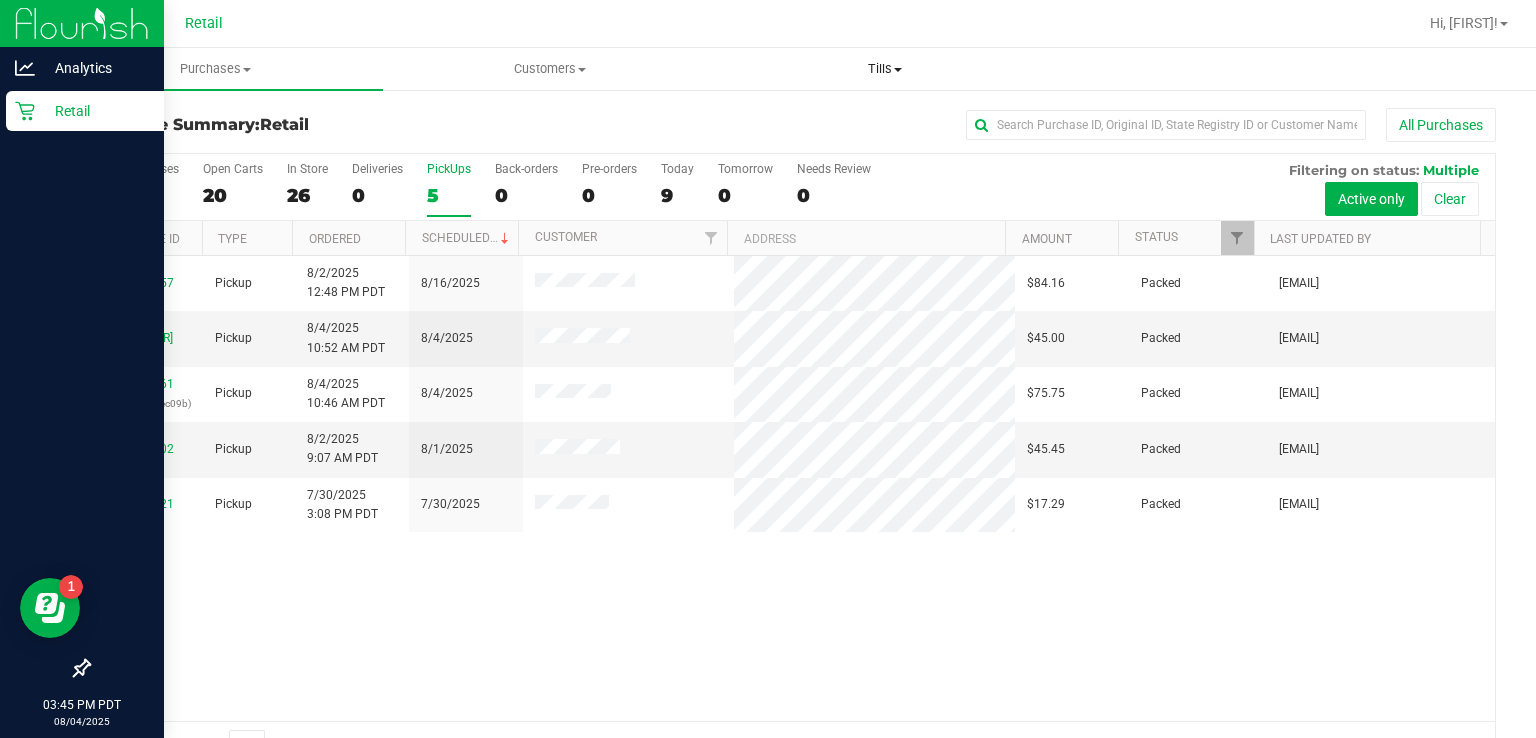 click on "Tills" at bounding box center [885, 69] 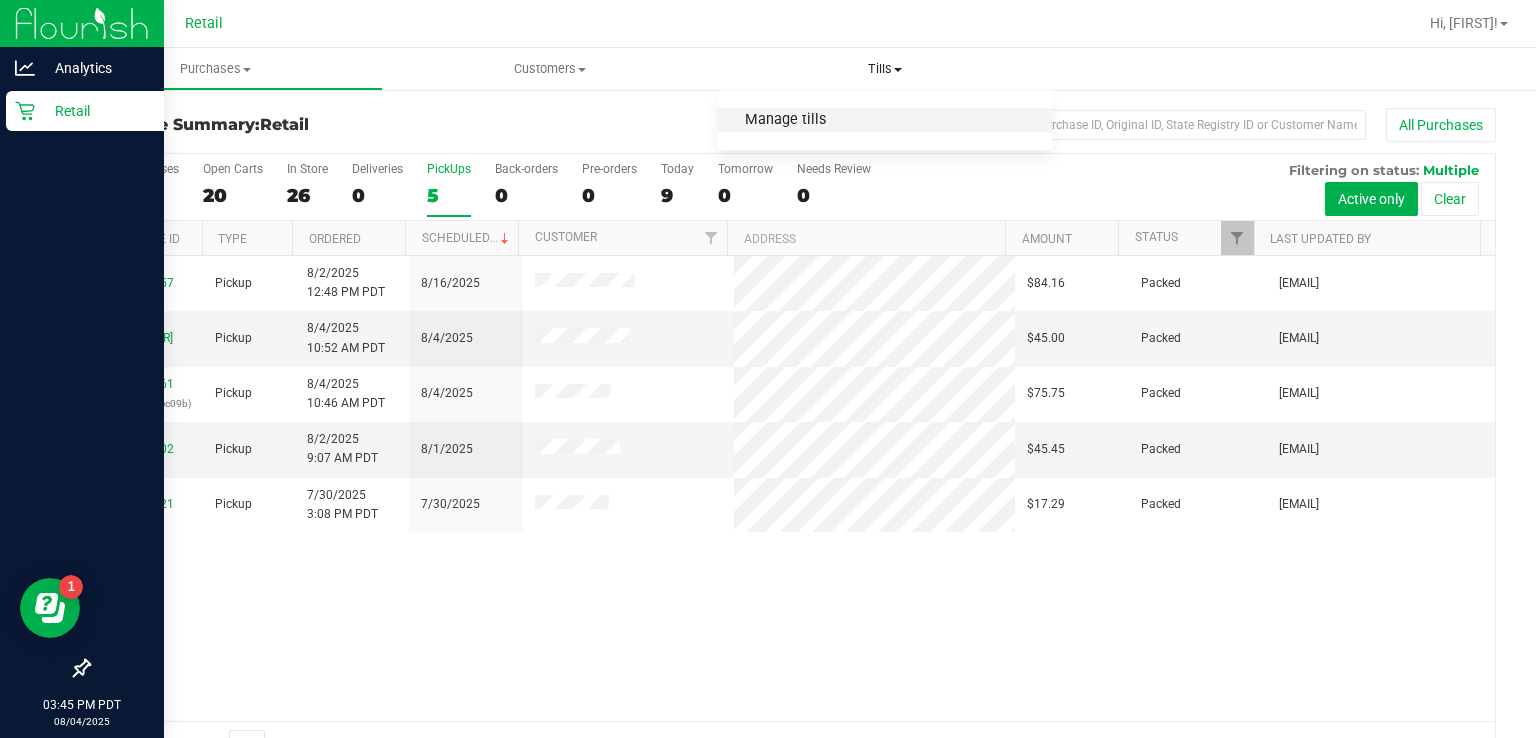 click on "Manage tills" at bounding box center (785, 120) 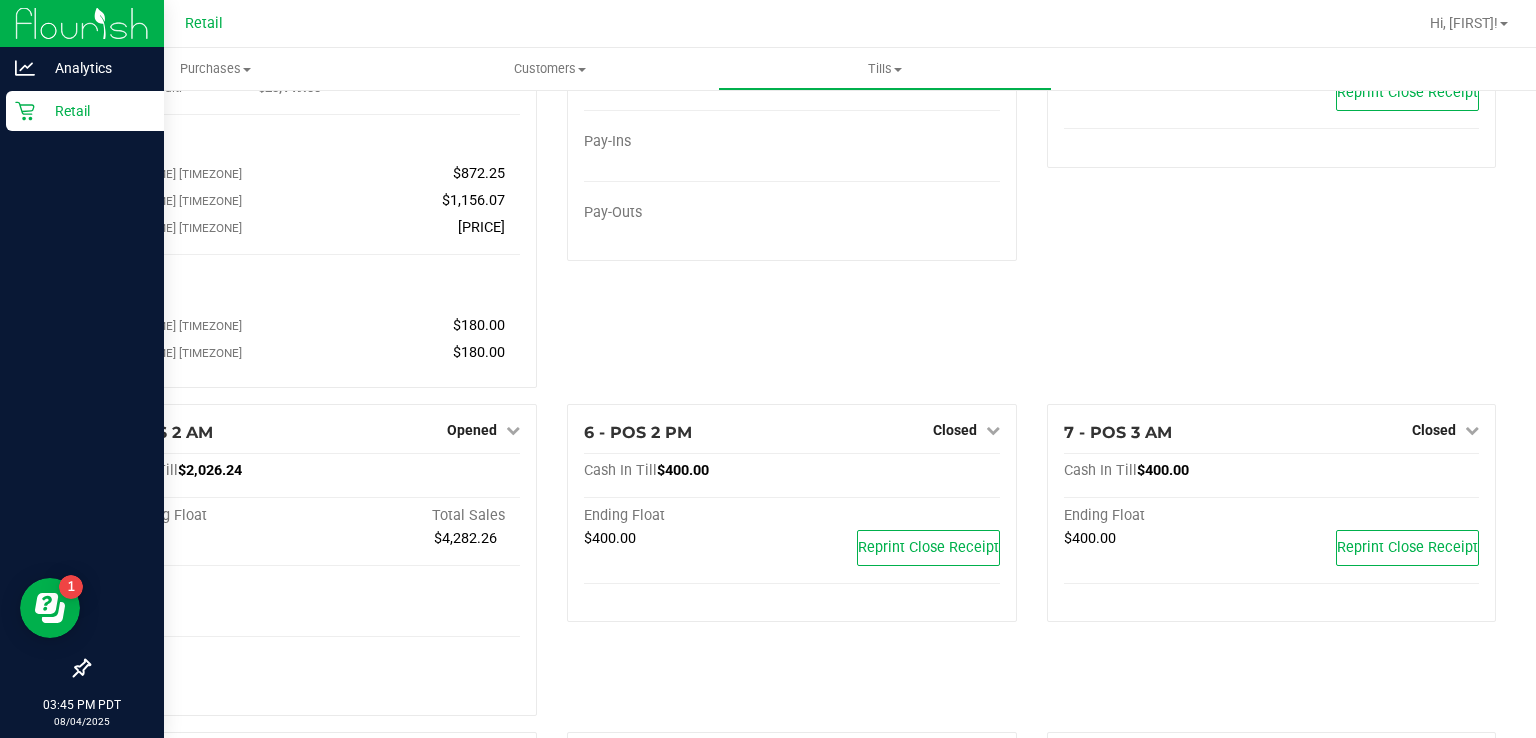 scroll, scrollTop: 244, scrollLeft: 0, axis: vertical 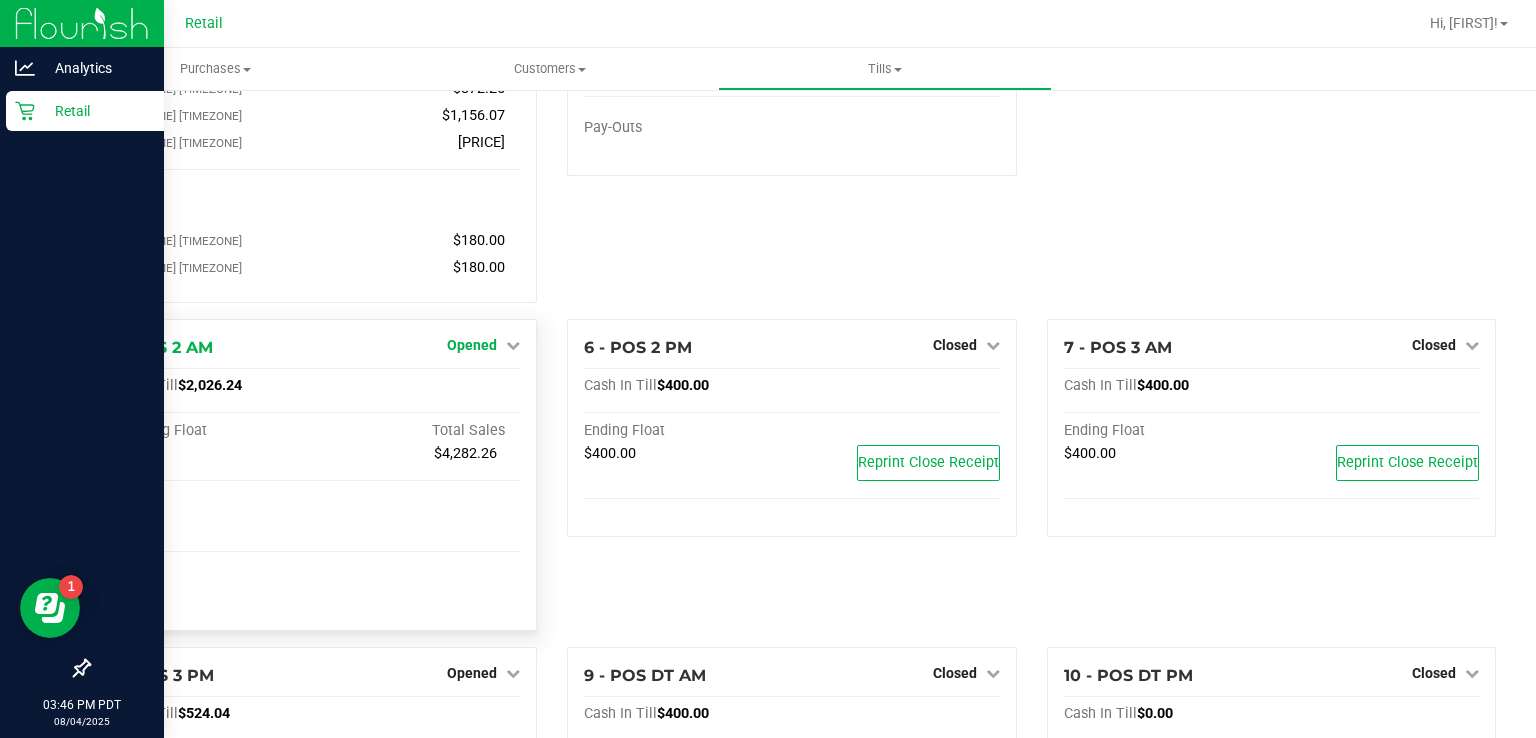 click at bounding box center [513, 345] 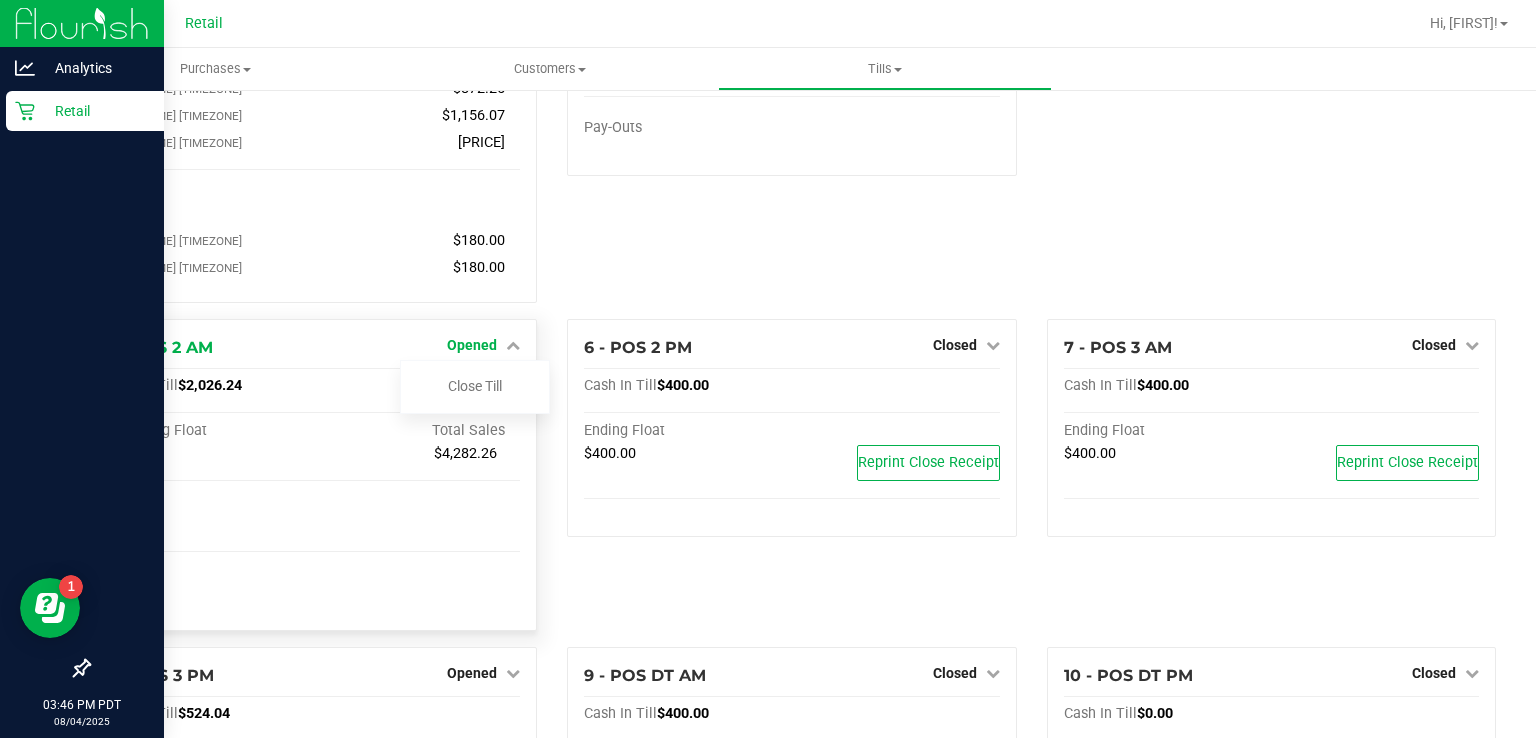 click on "Close Till" at bounding box center [475, 386] 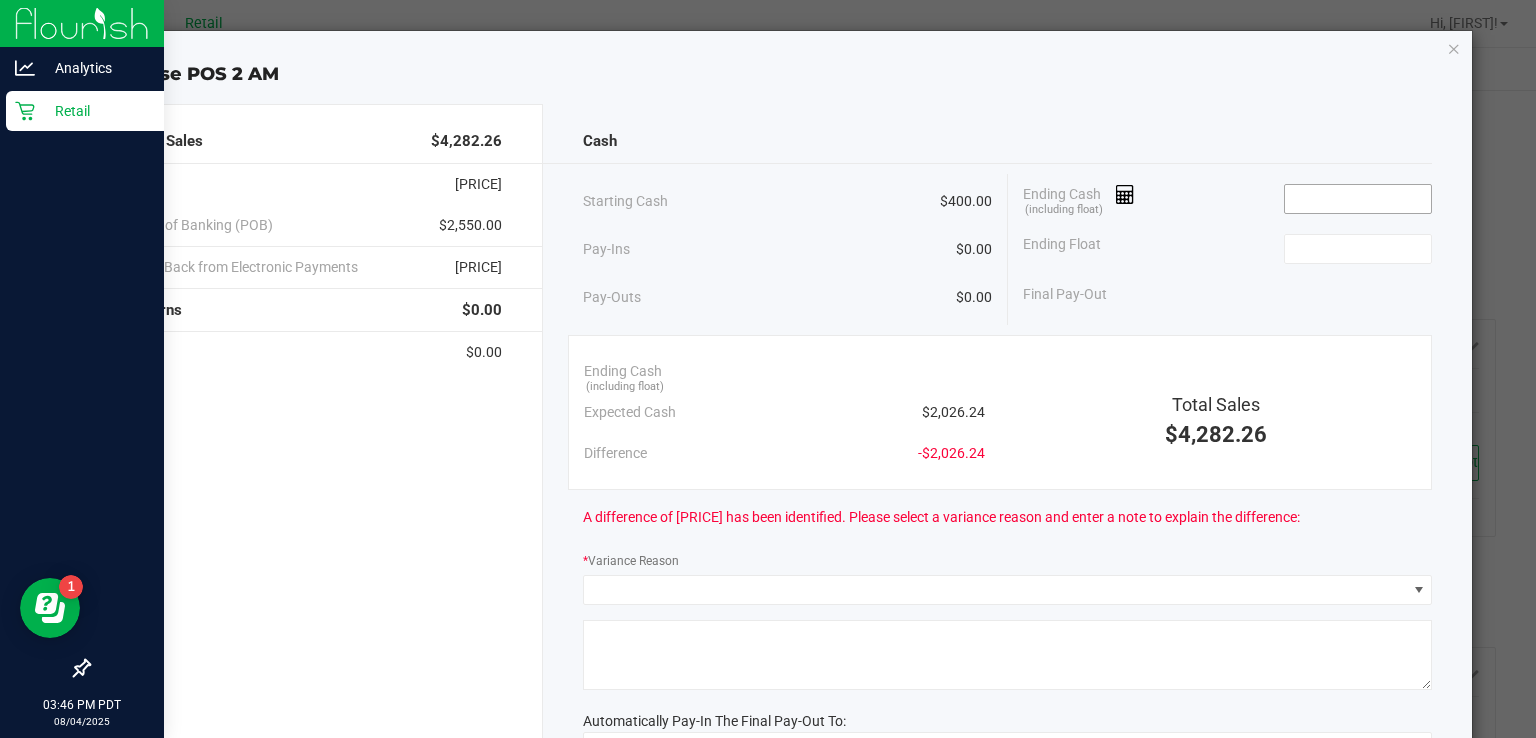 click at bounding box center (1358, 199) 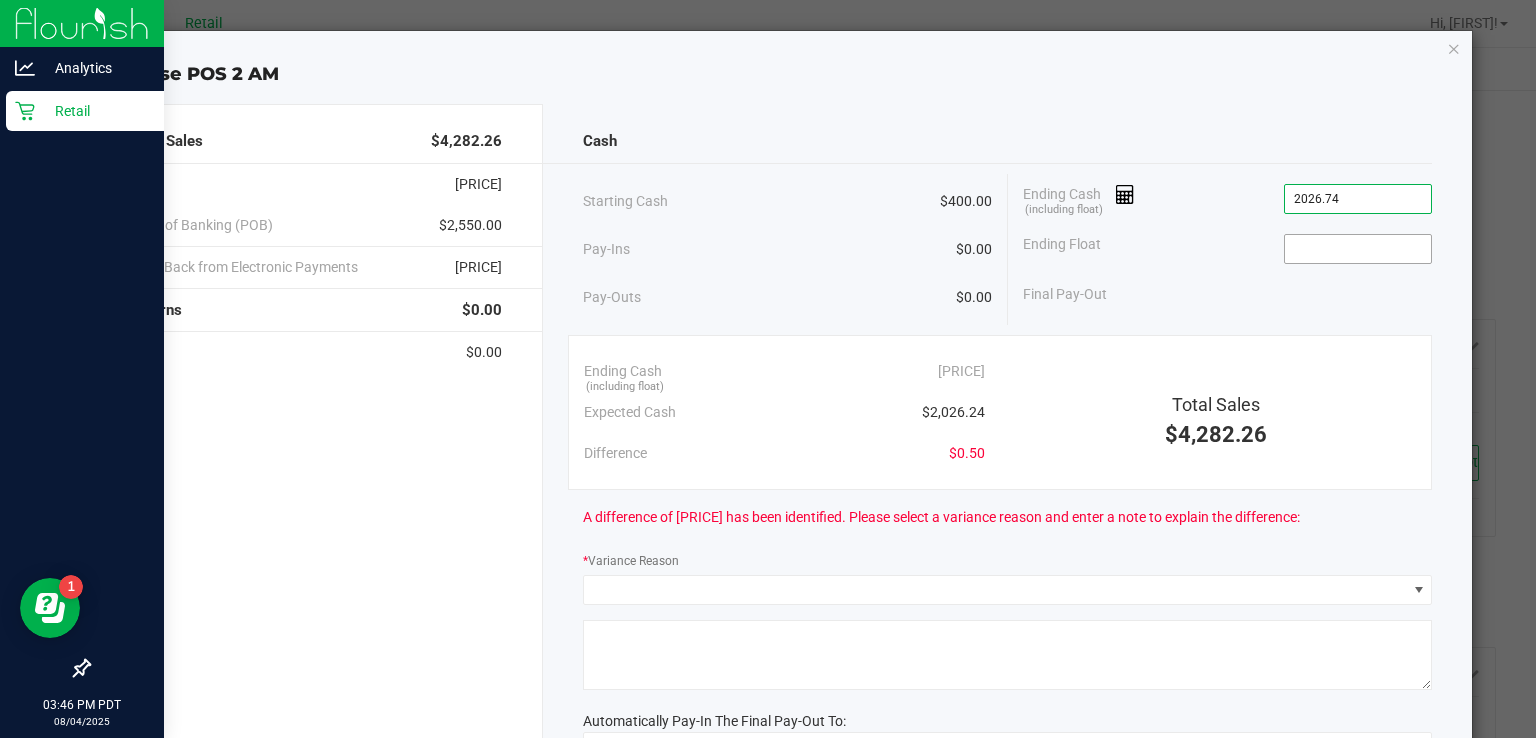 click at bounding box center (1358, 249) 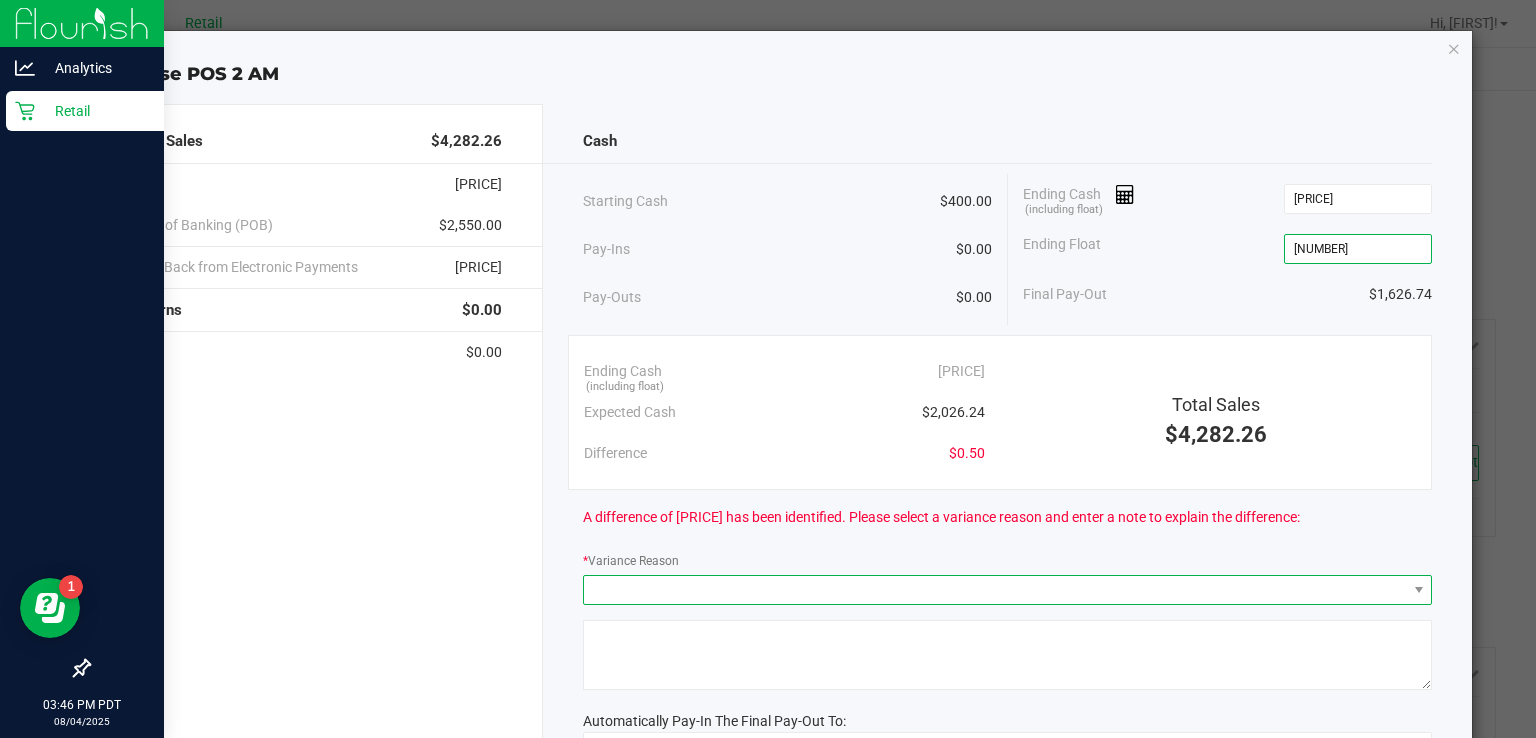 click at bounding box center [995, 590] 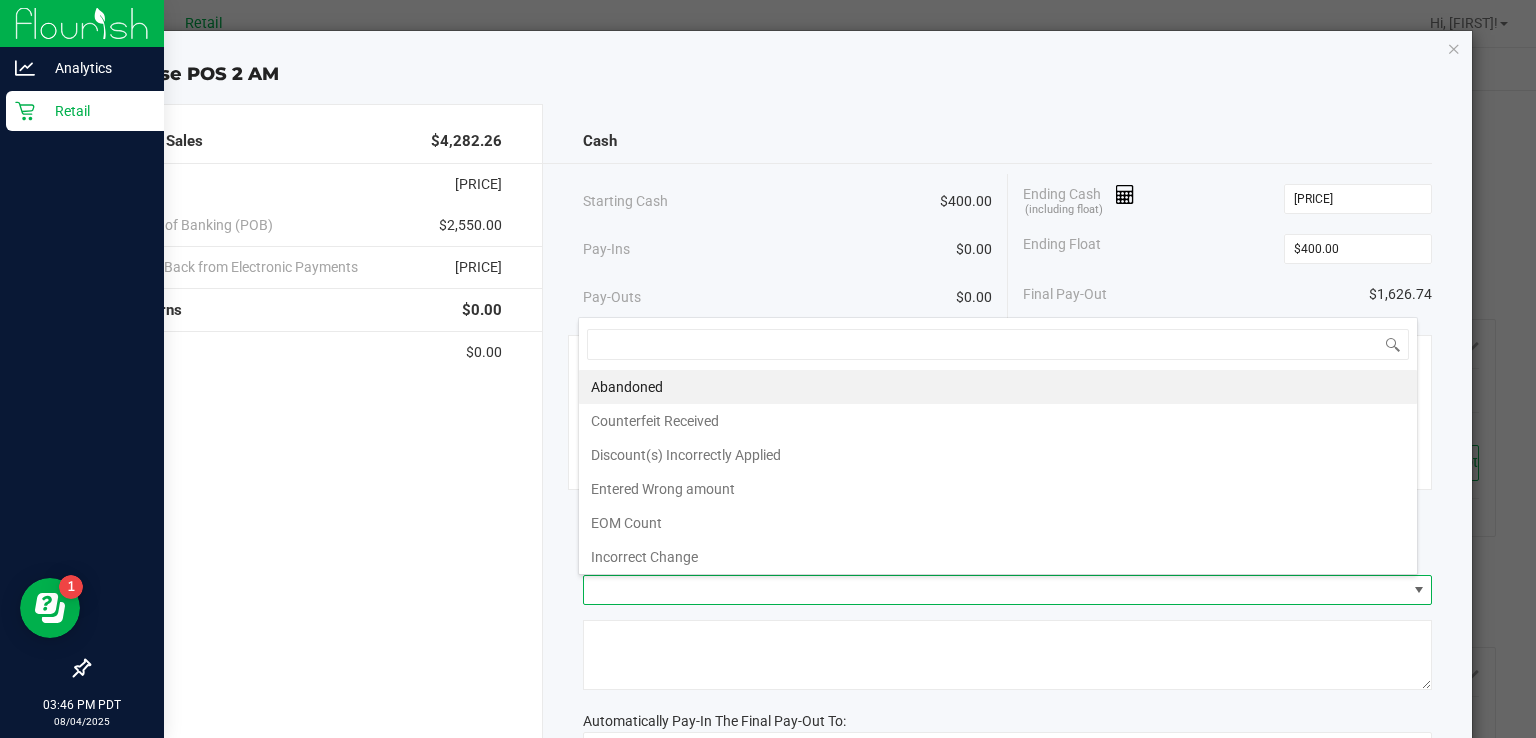 scroll, scrollTop: 99970, scrollLeft: 99159, axis: both 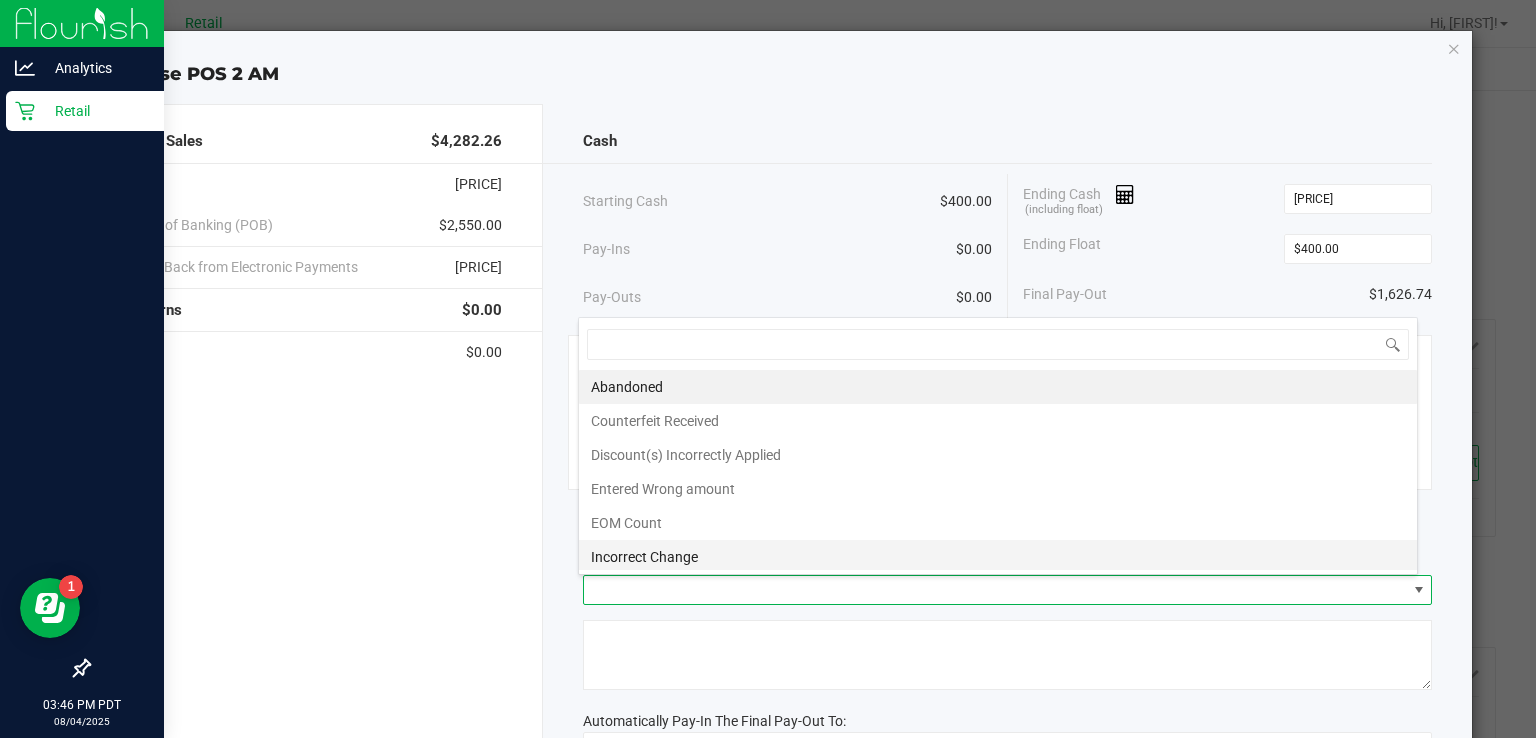 click on "Incorrect Change" at bounding box center (998, 557) 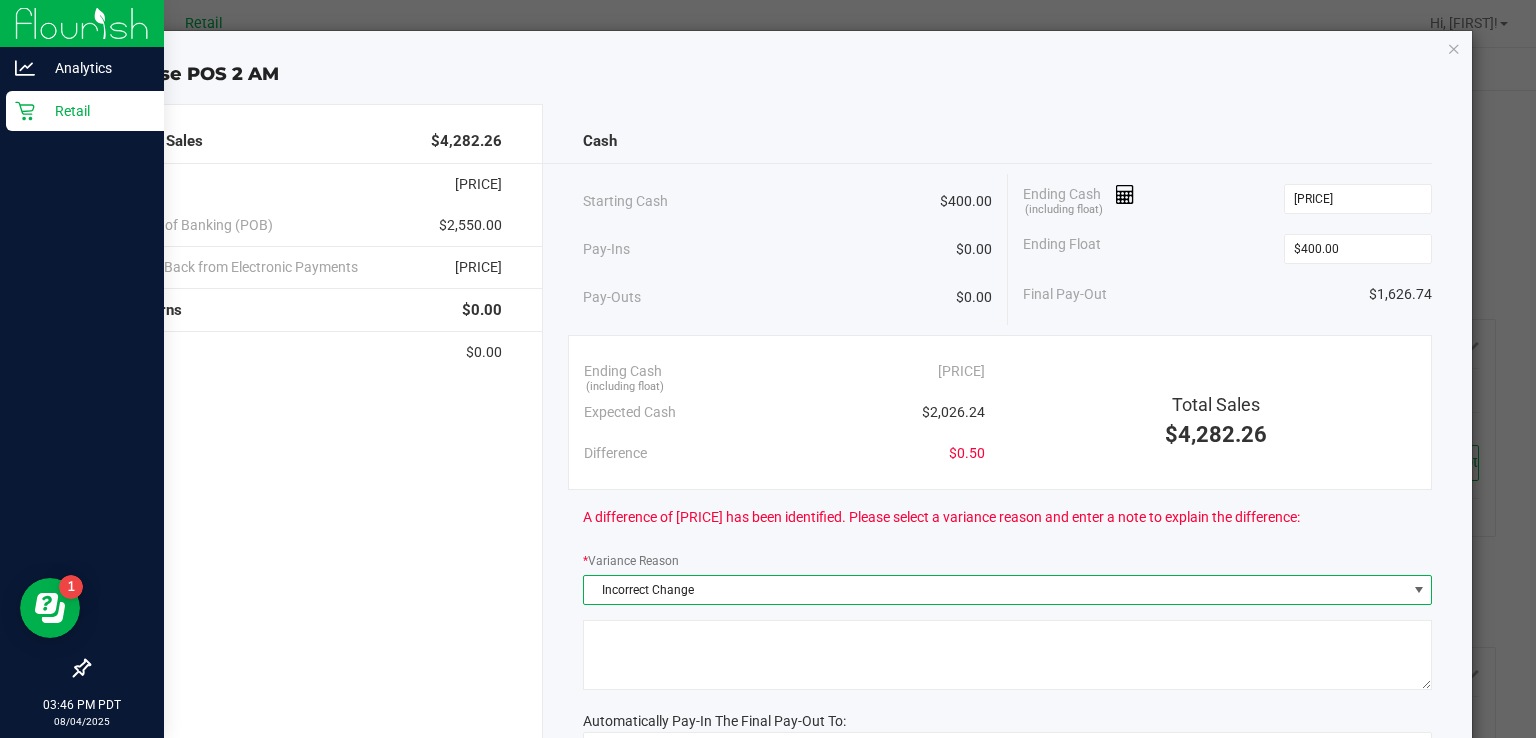 click 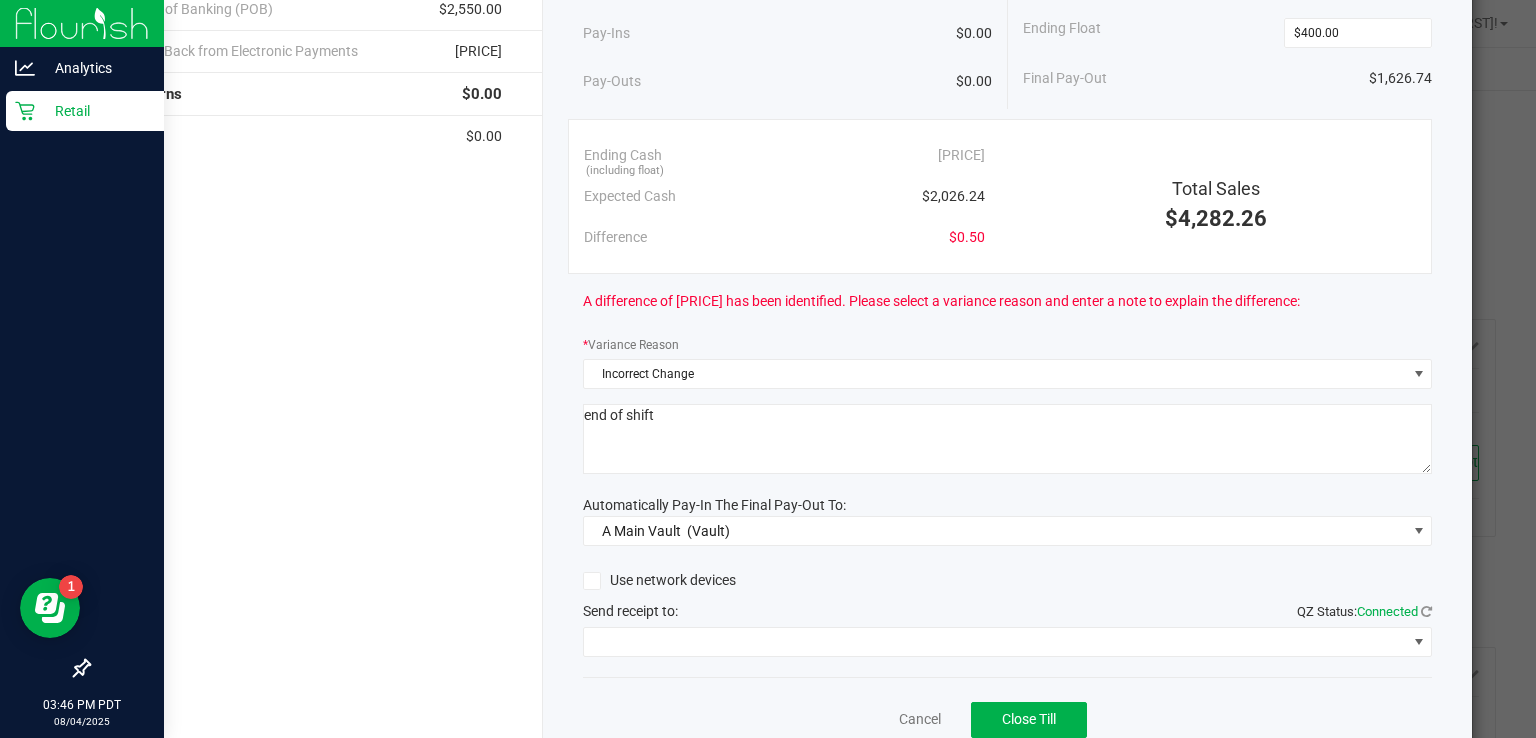 scroll, scrollTop: 296, scrollLeft: 0, axis: vertical 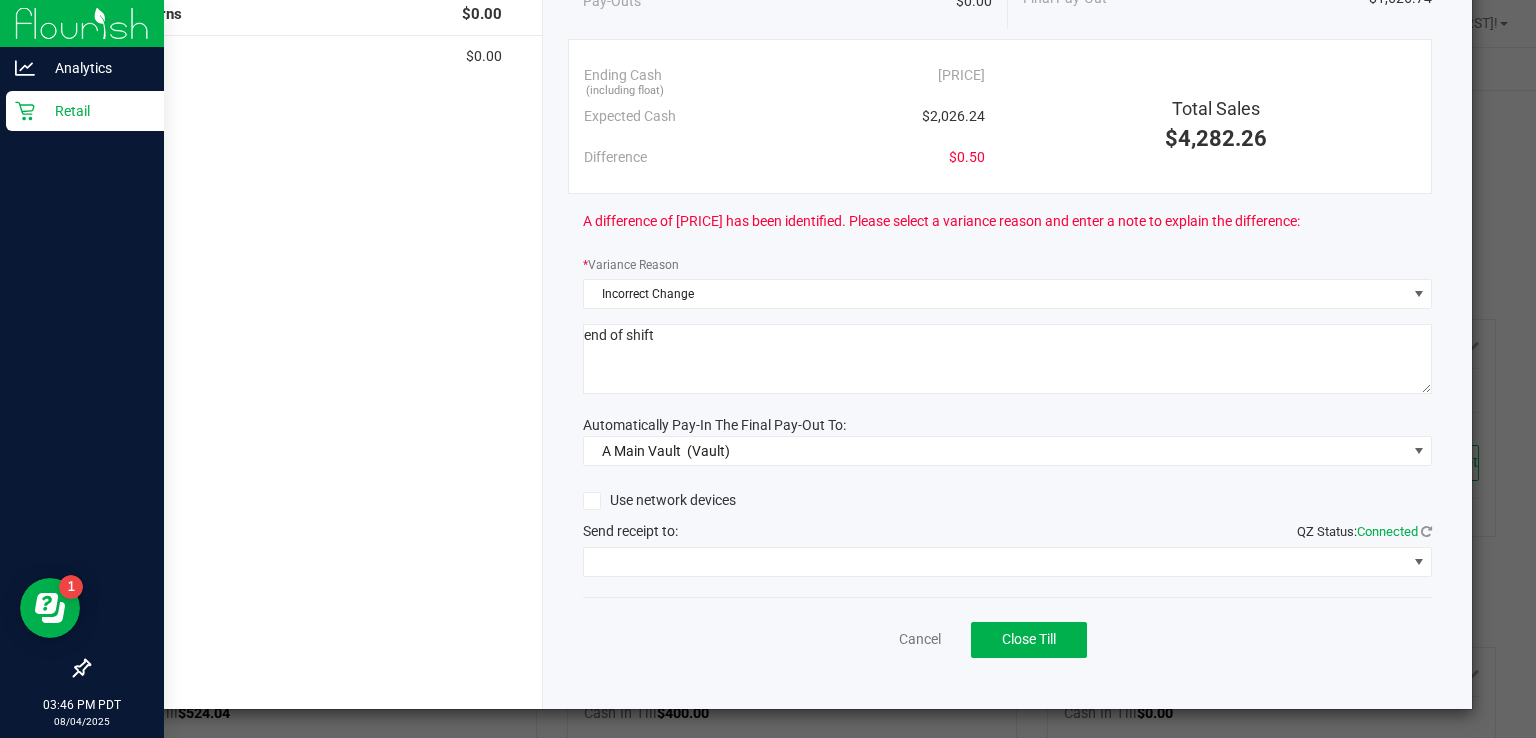 type on "end of shift" 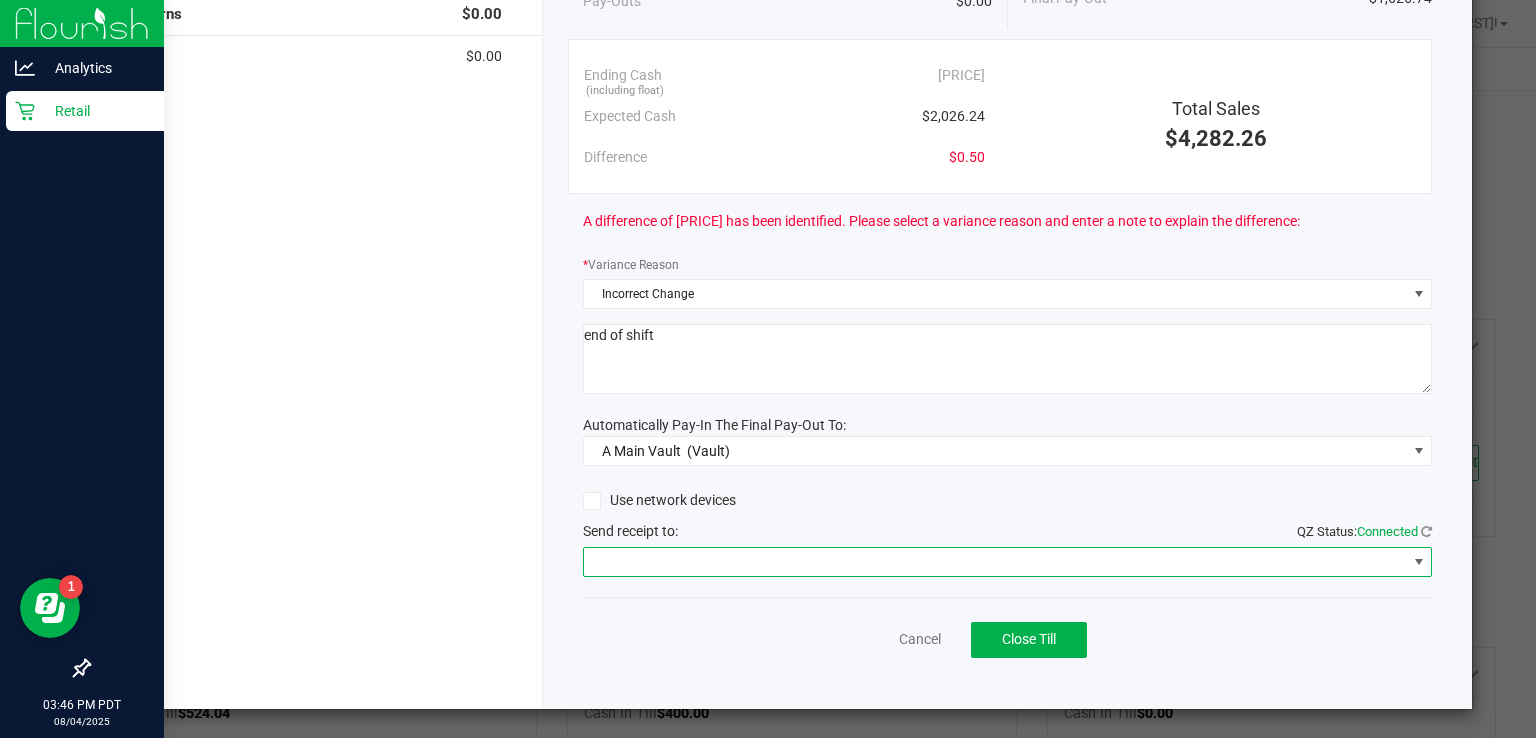 click at bounding box center (1419, 562) 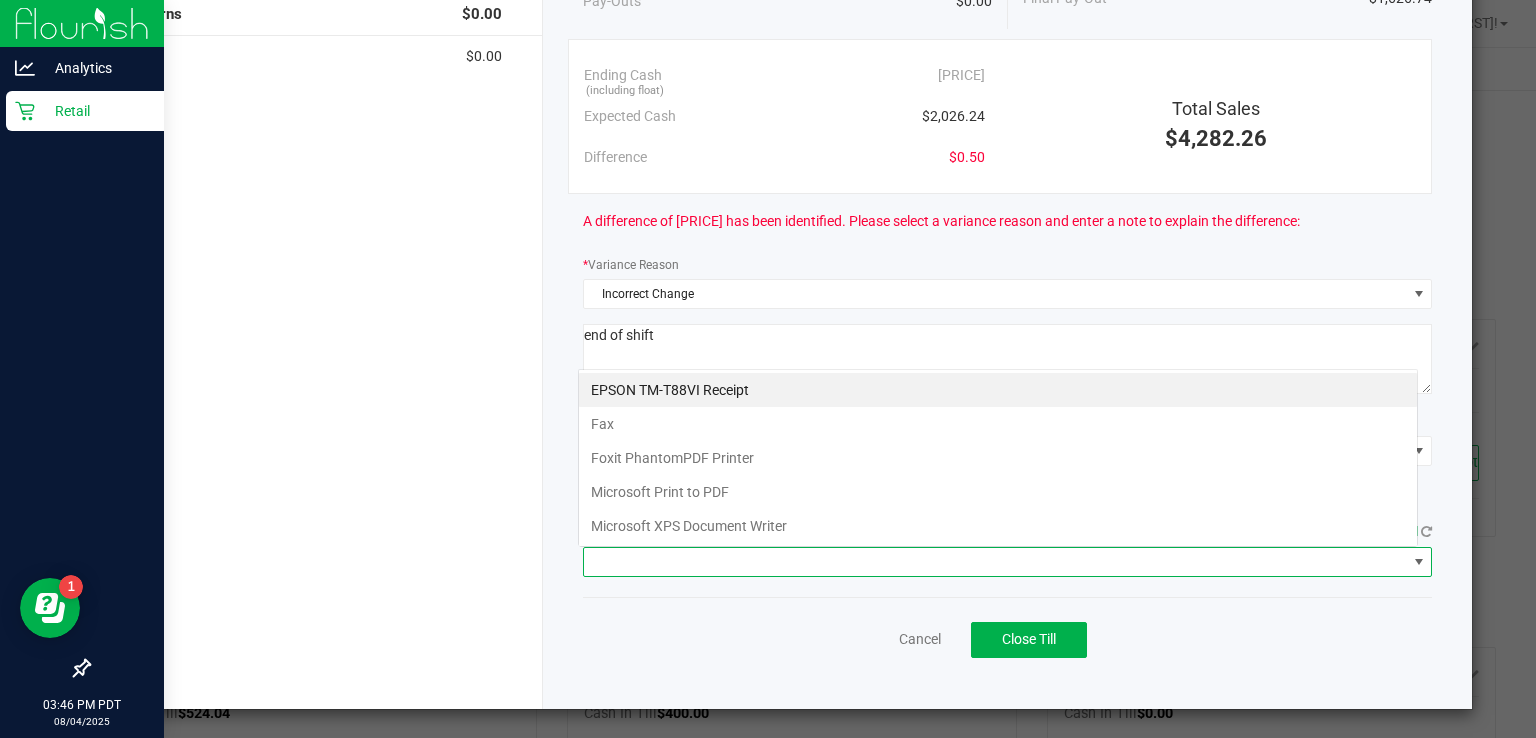 scroll, scrollTop: 99970, scrollLeft: 99159, axis: both 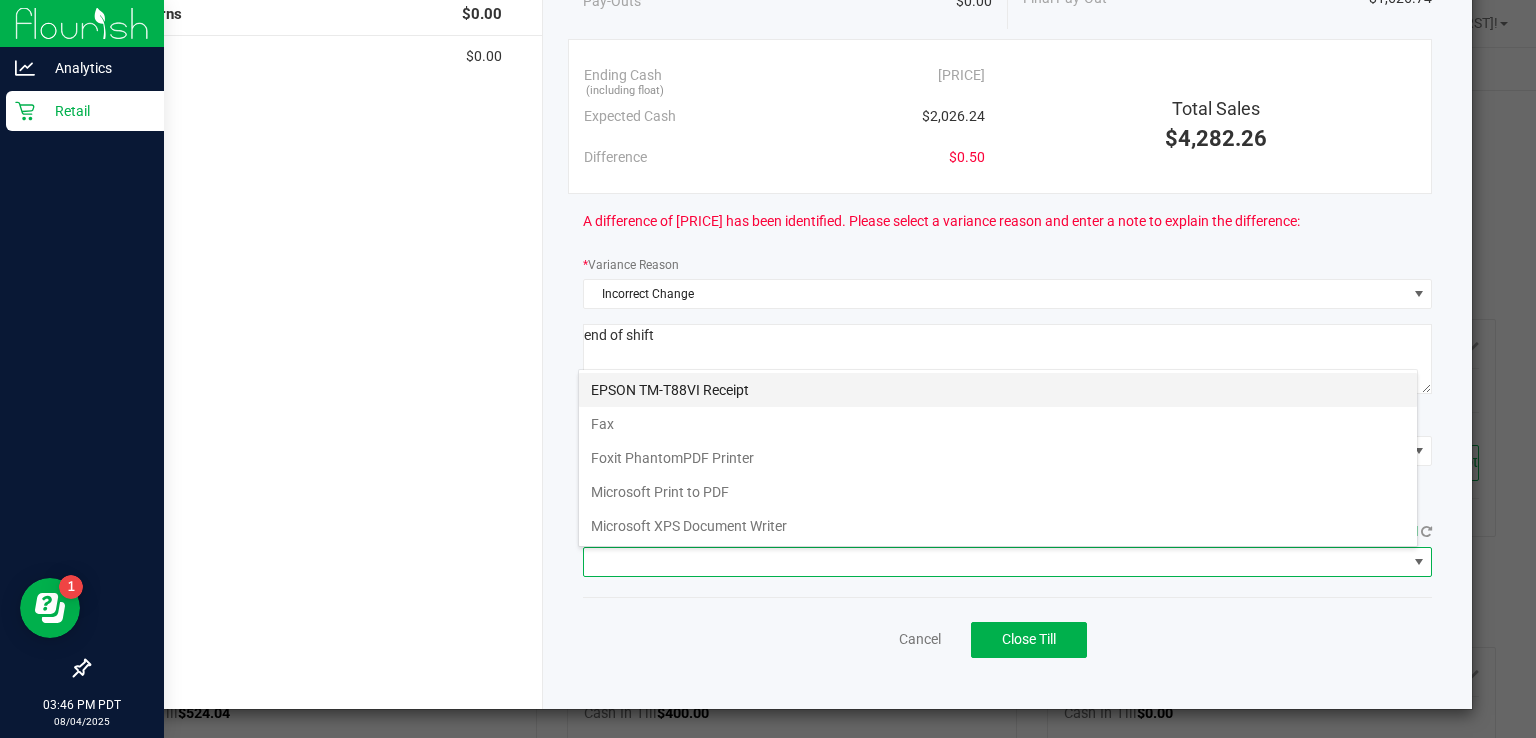 click on "EPSON TM-T88VI Receipt" at bounding box center [998, 390] 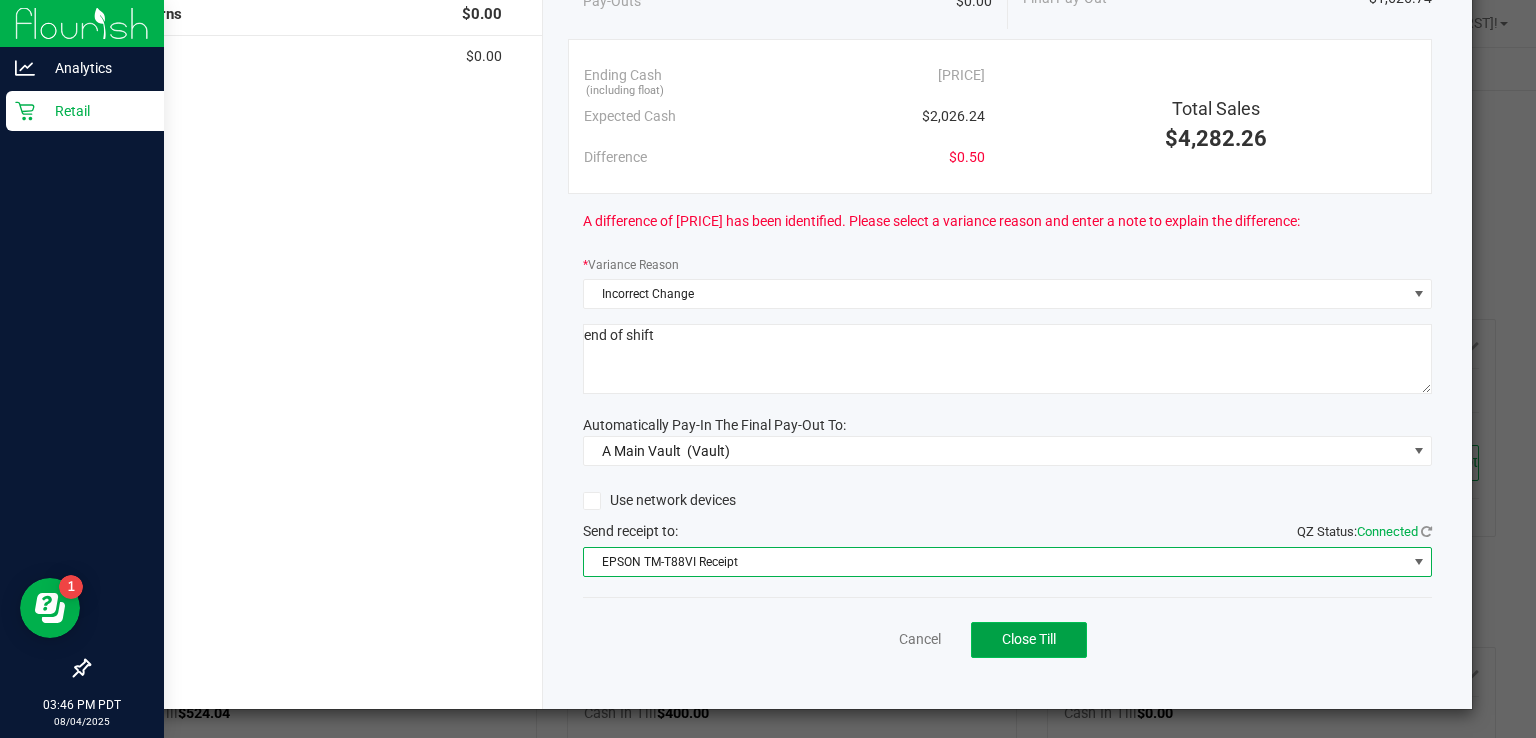 click on "Close Till" 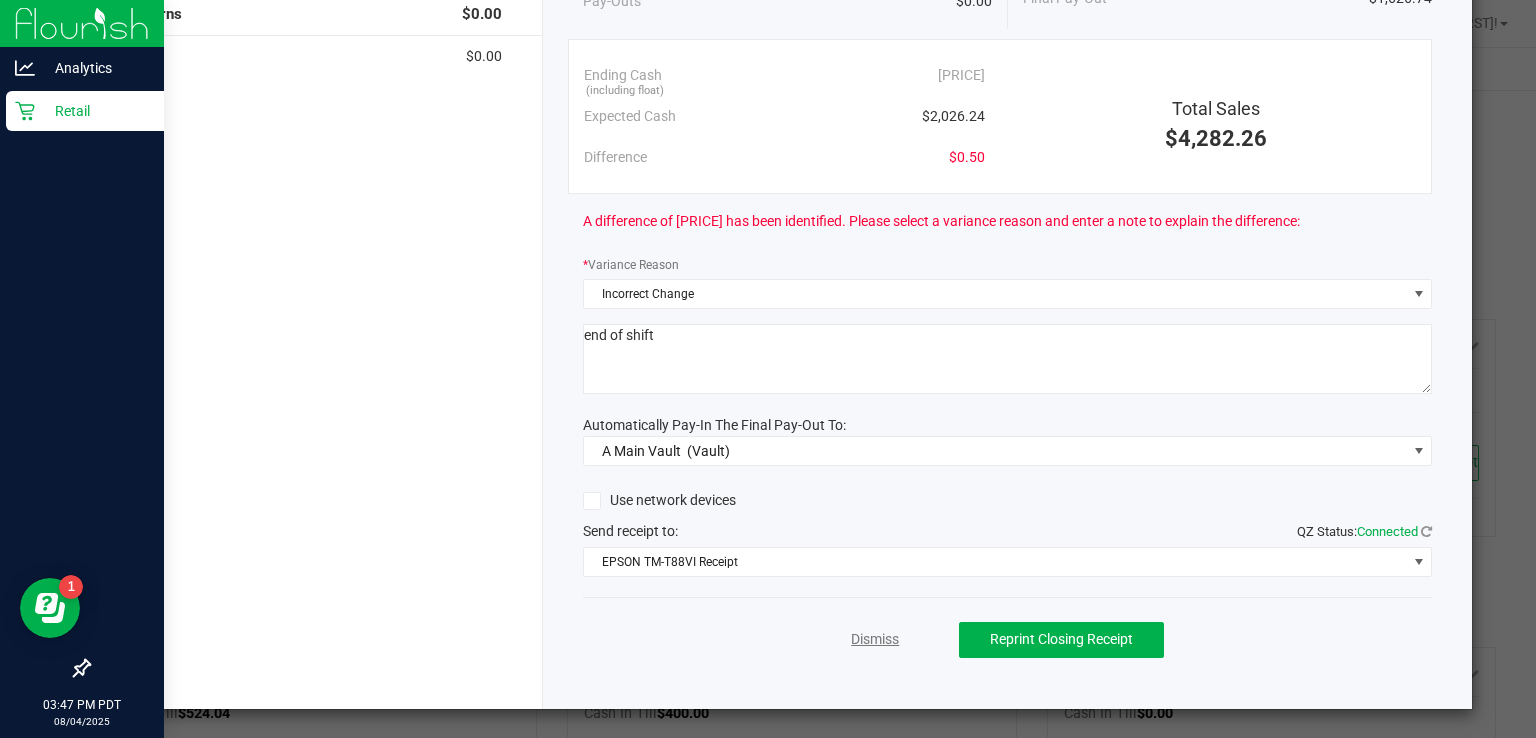 click on "Dismiss" 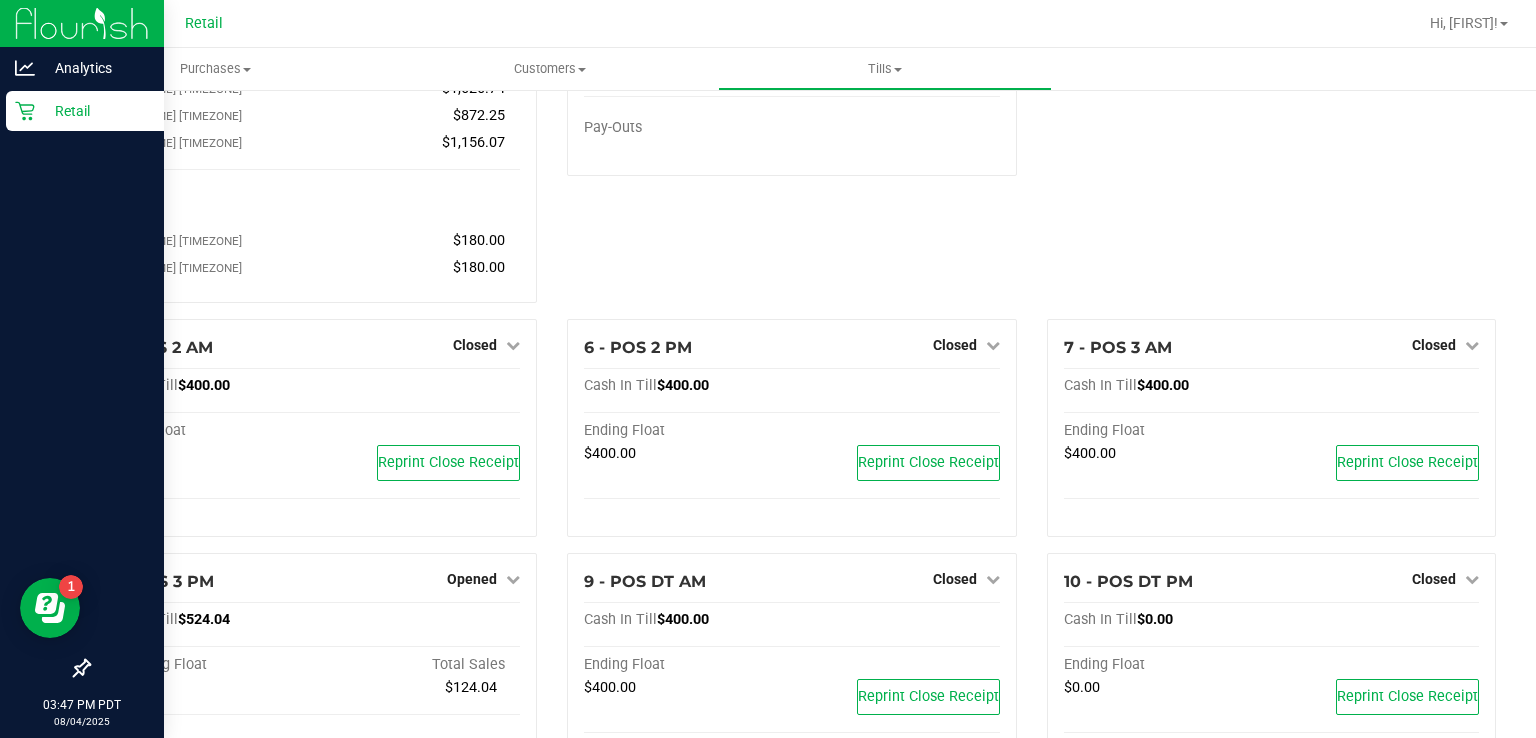click on "Hi, [FIRST]!" at bounding box center (1469, 23) 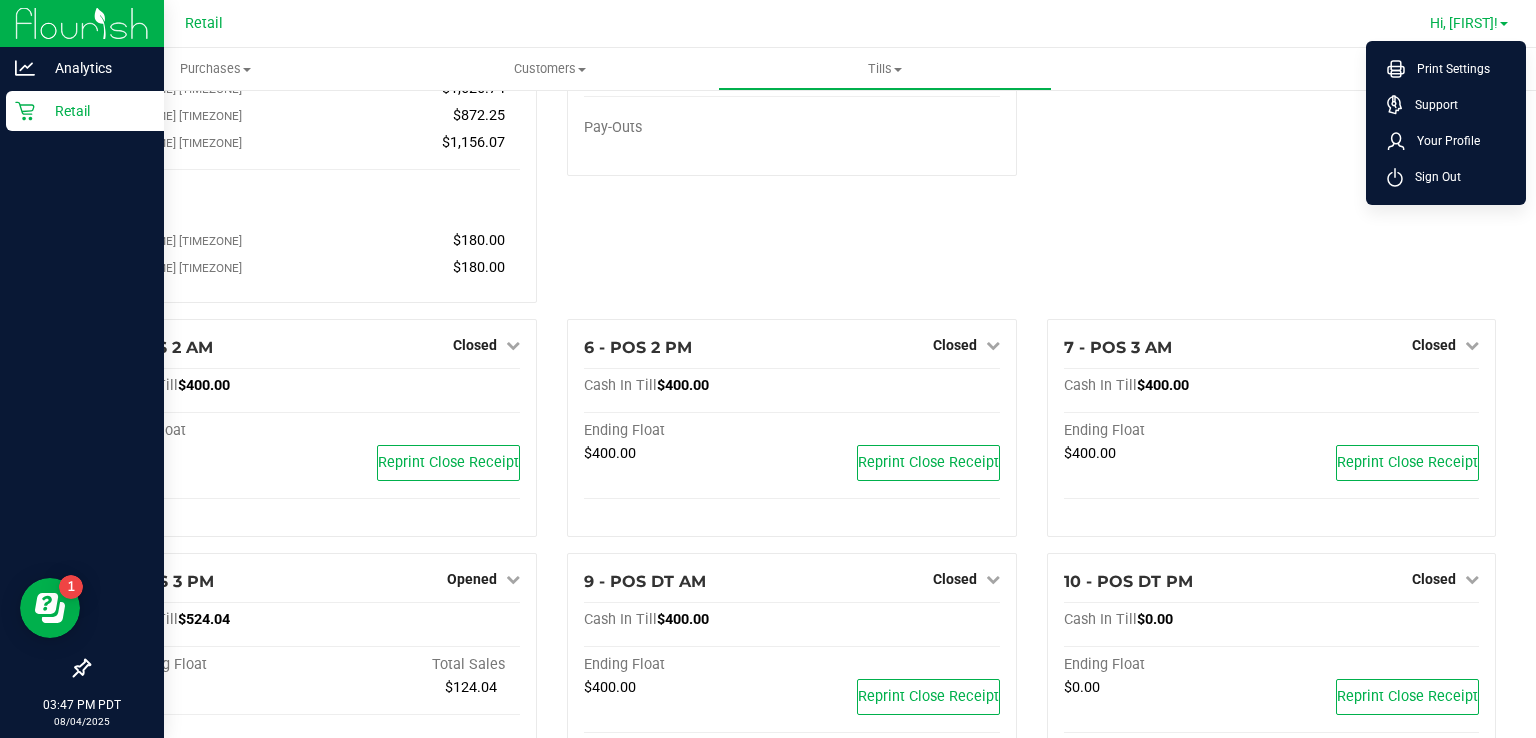 click on "Sign Out" at bounding box center (1432, 177) 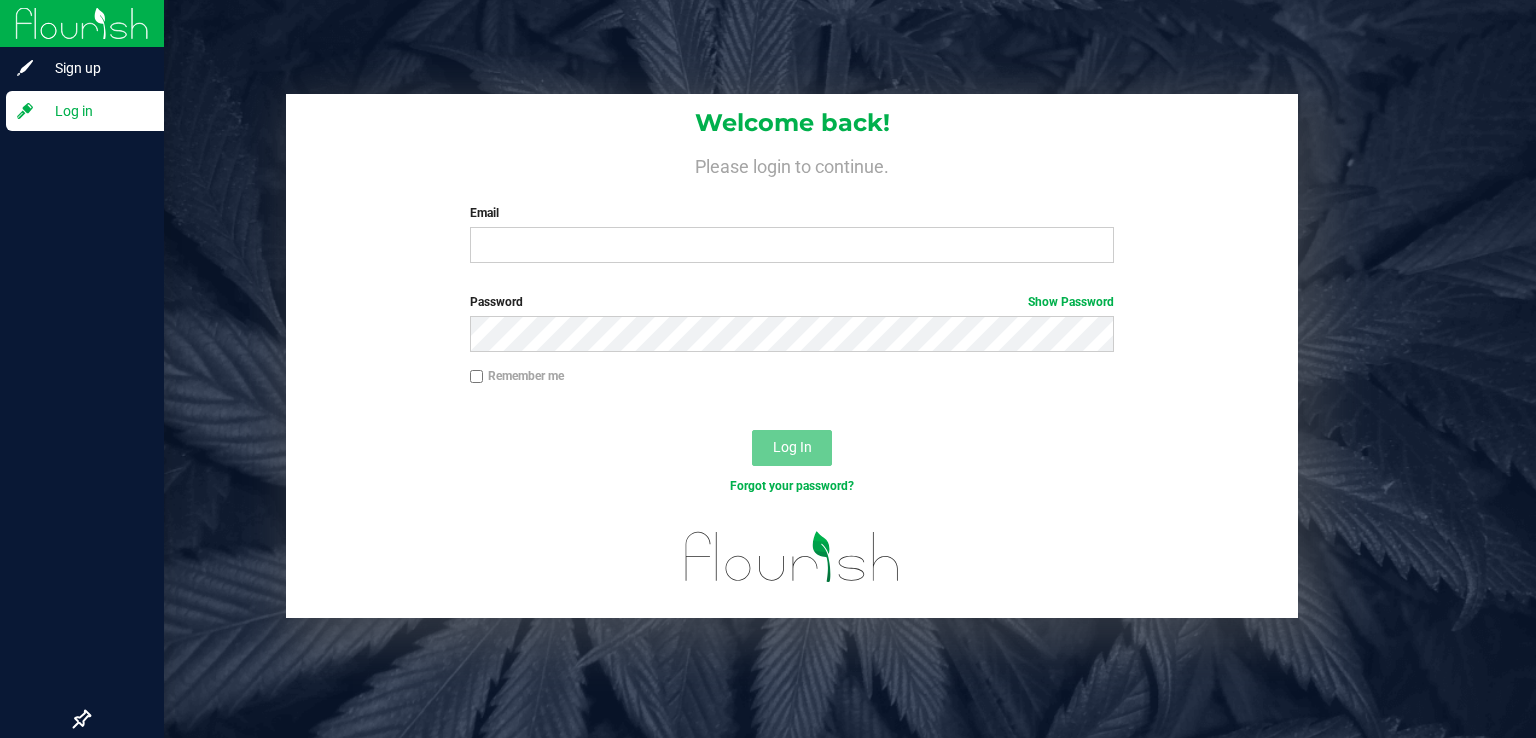 scroll, scrollTop: 0, scrollLeft: 0, axis: both 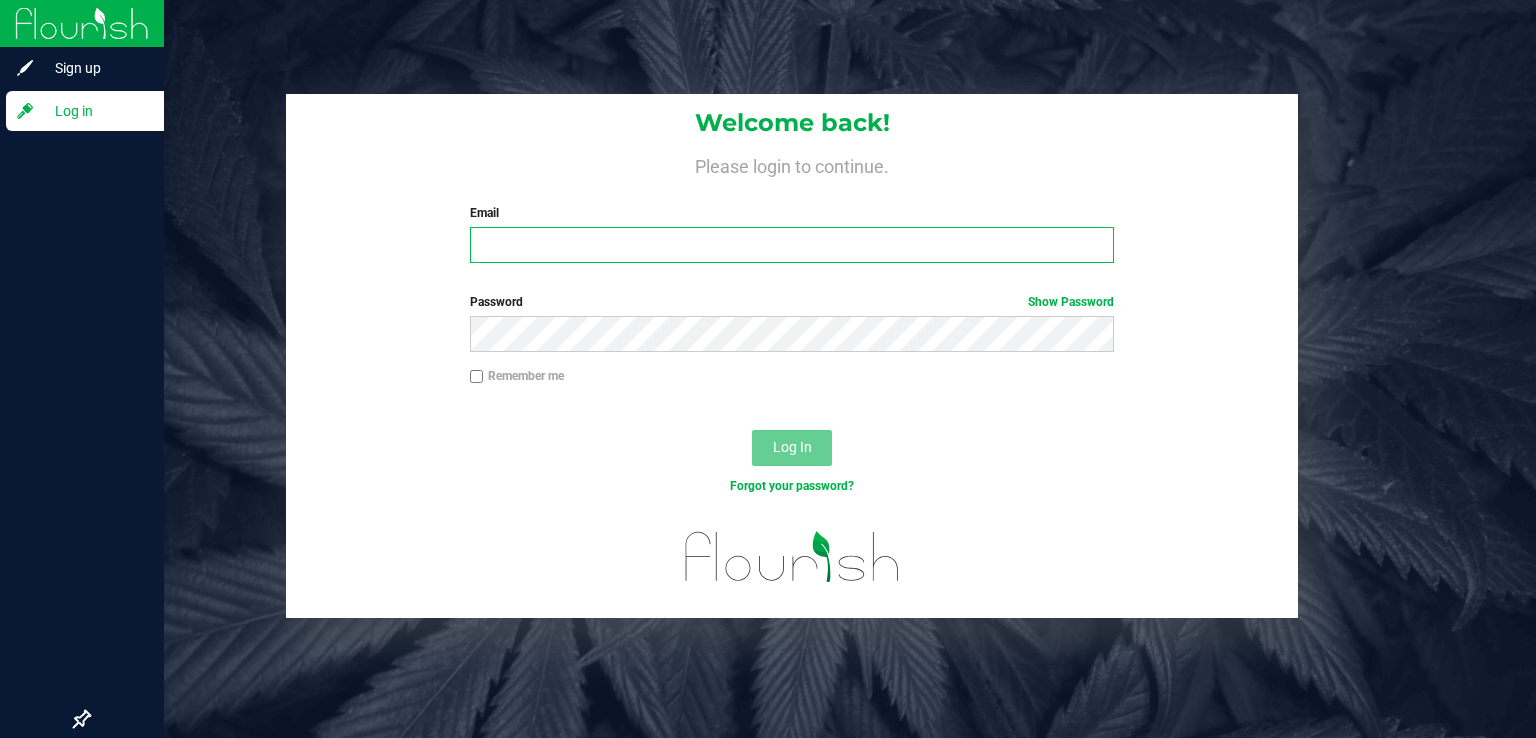 click on "Email" at bounding box center [792, 245] 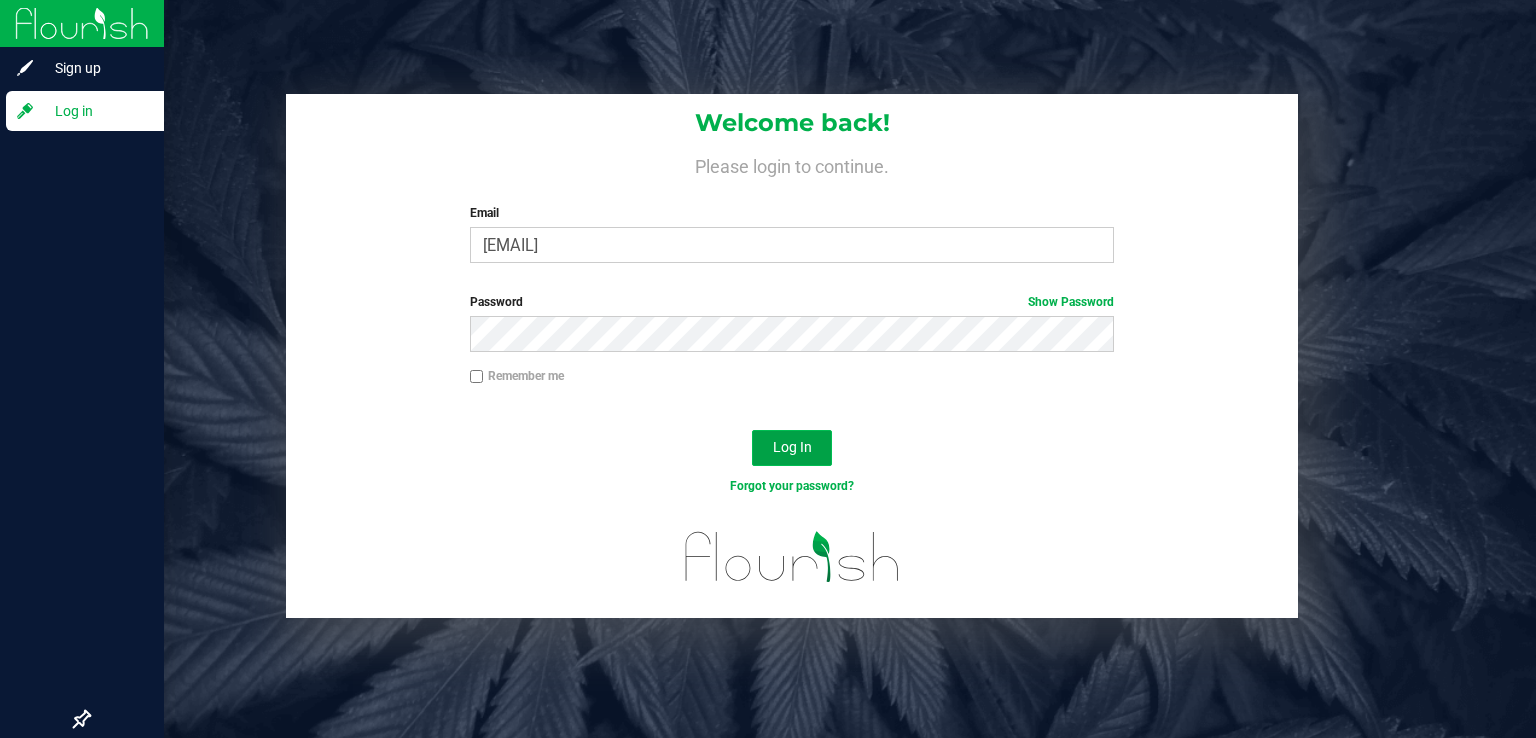 click on "Log In" at bounding box center [792, 448] 